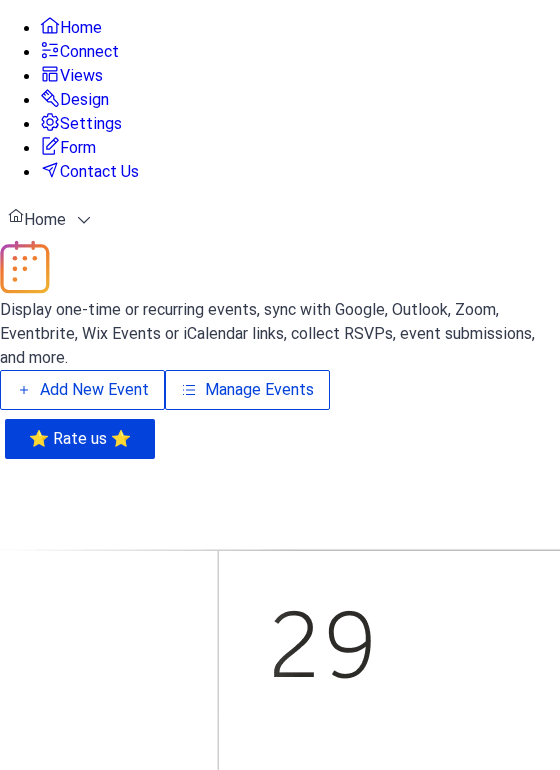scroll, scrollTop: 0, scrollLeft: 0, axis: both 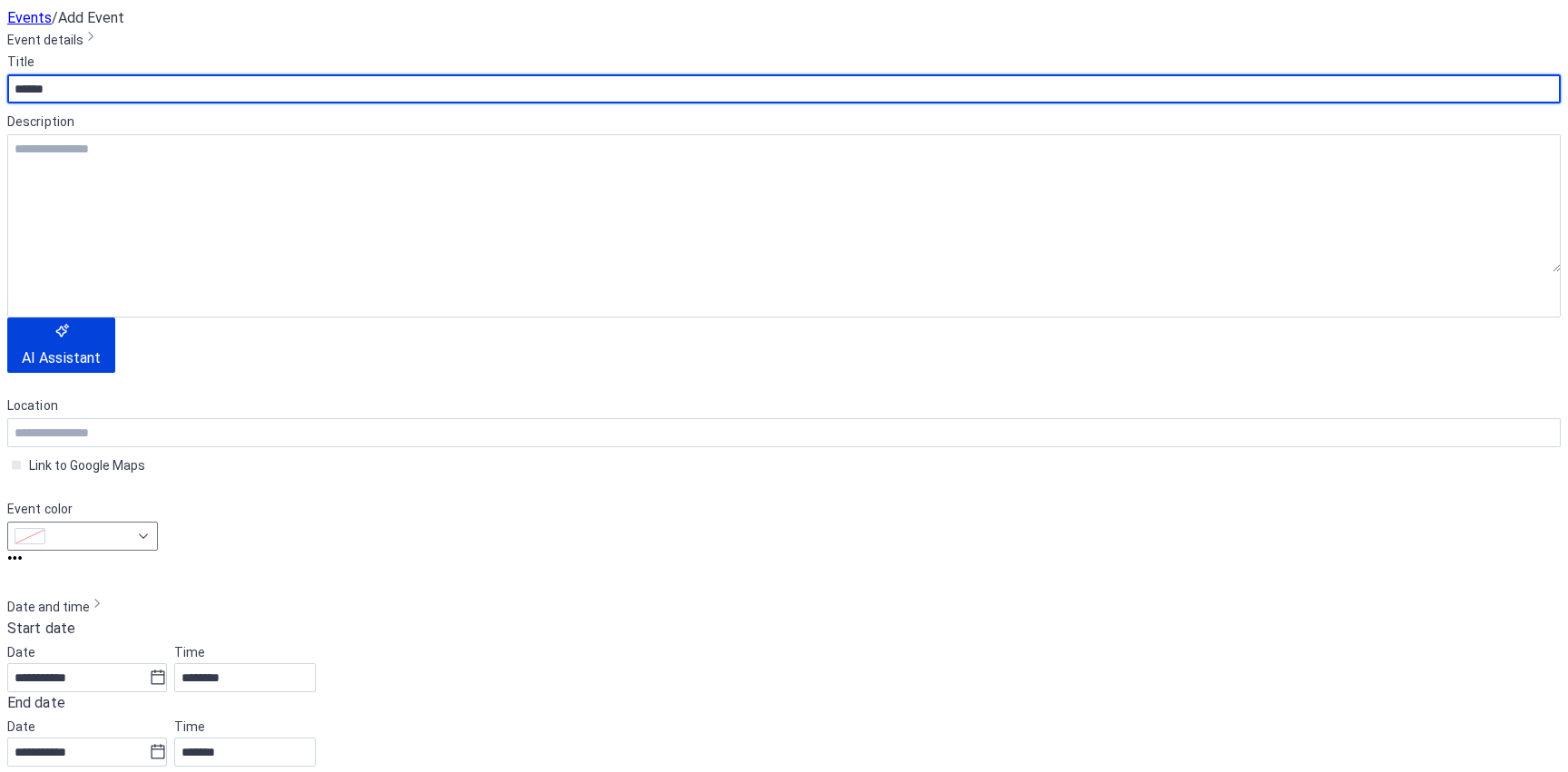 type on "******" 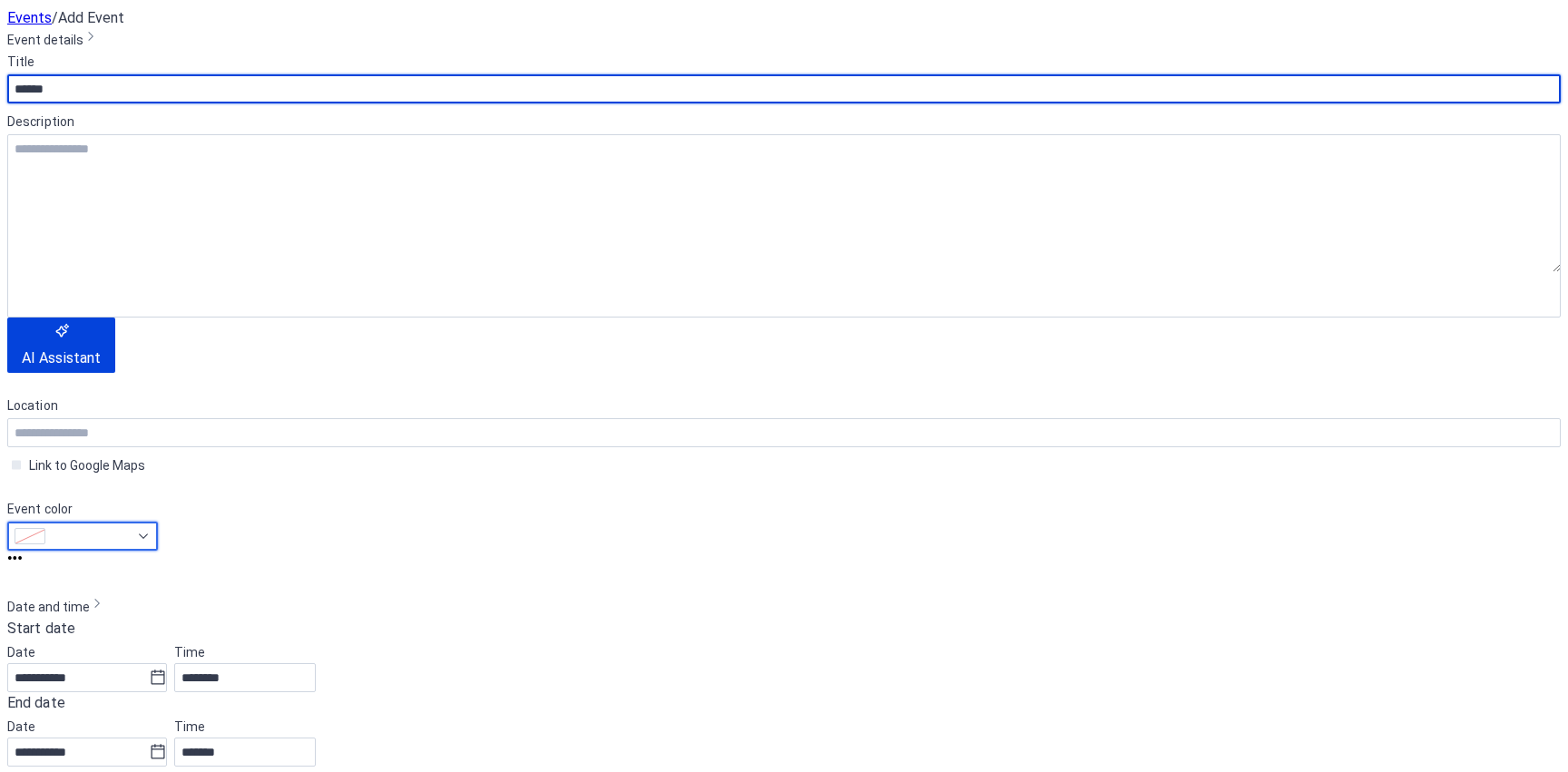 click at bounding box center (83, 536) 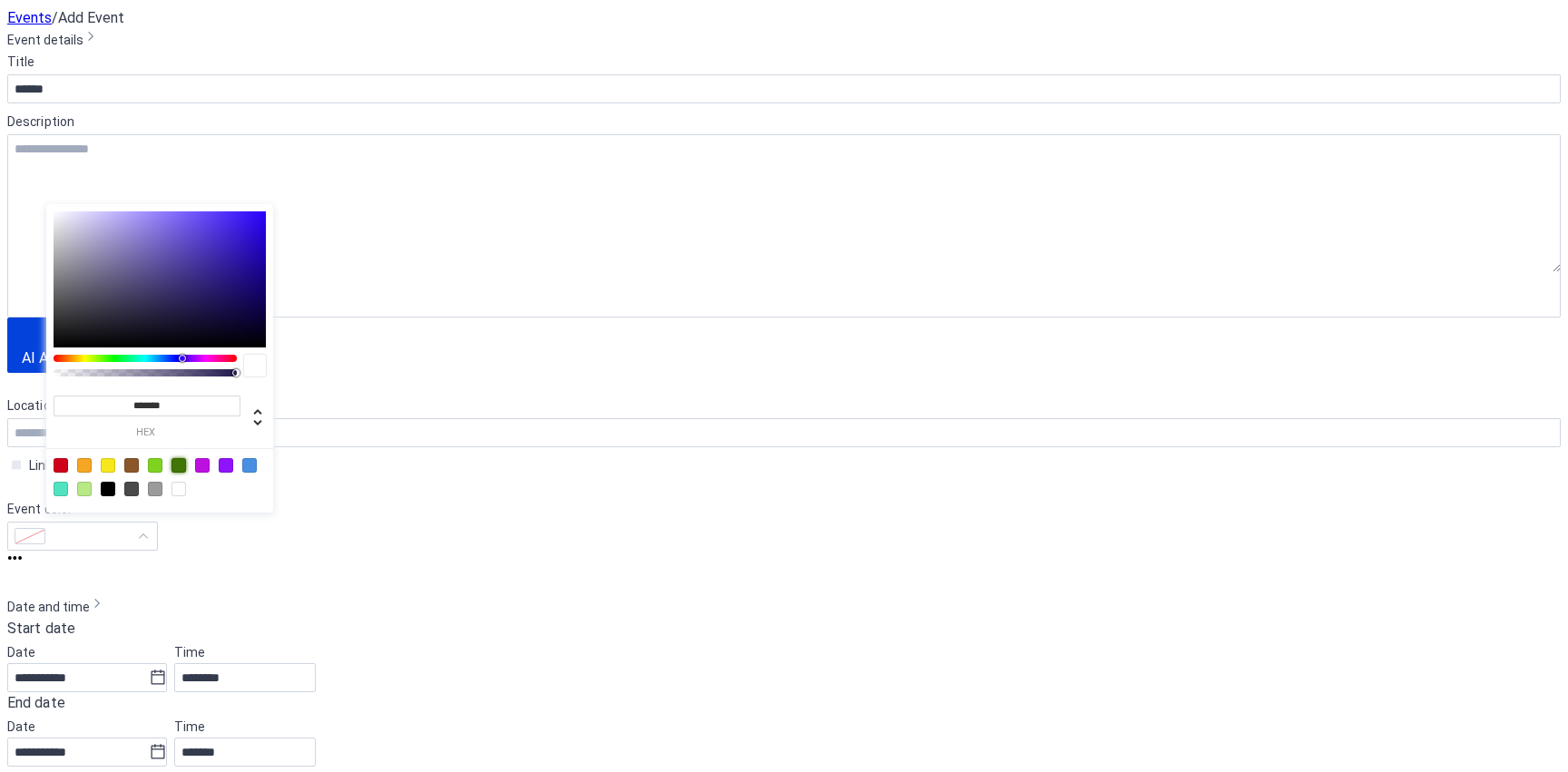 click at bounding box center (179, 465) 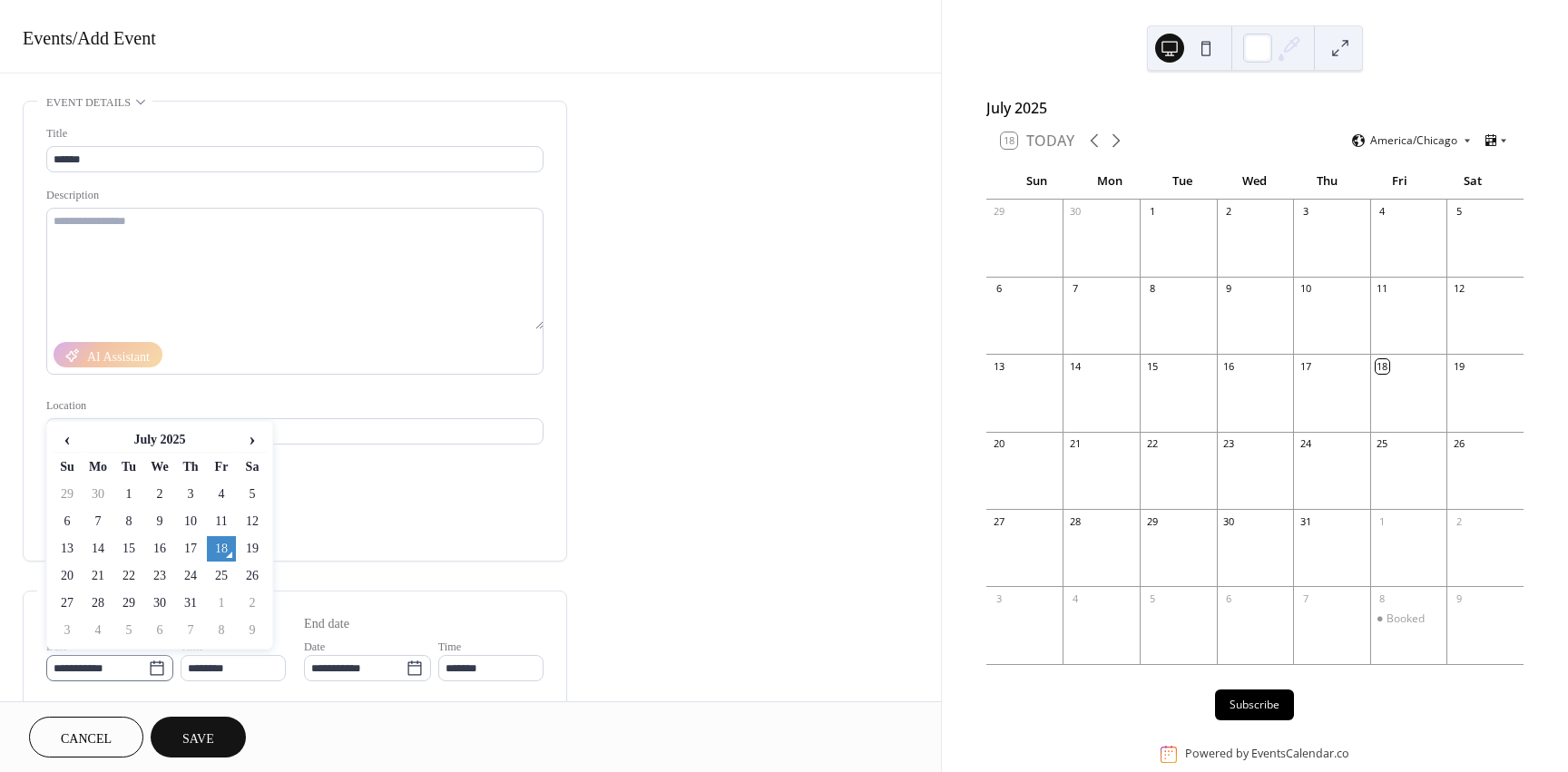 click 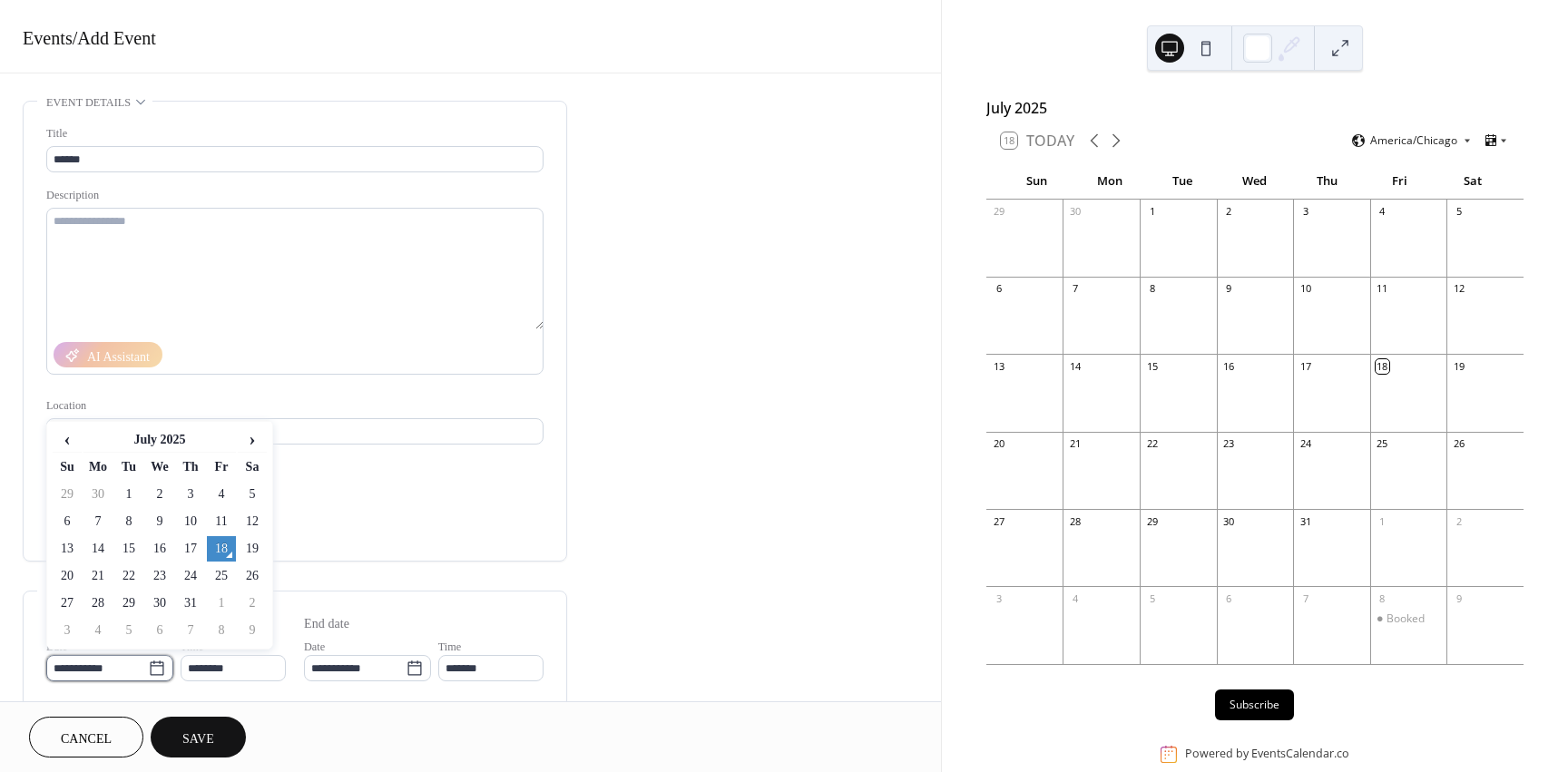 click on "**********" at bounding box center [97, 668] 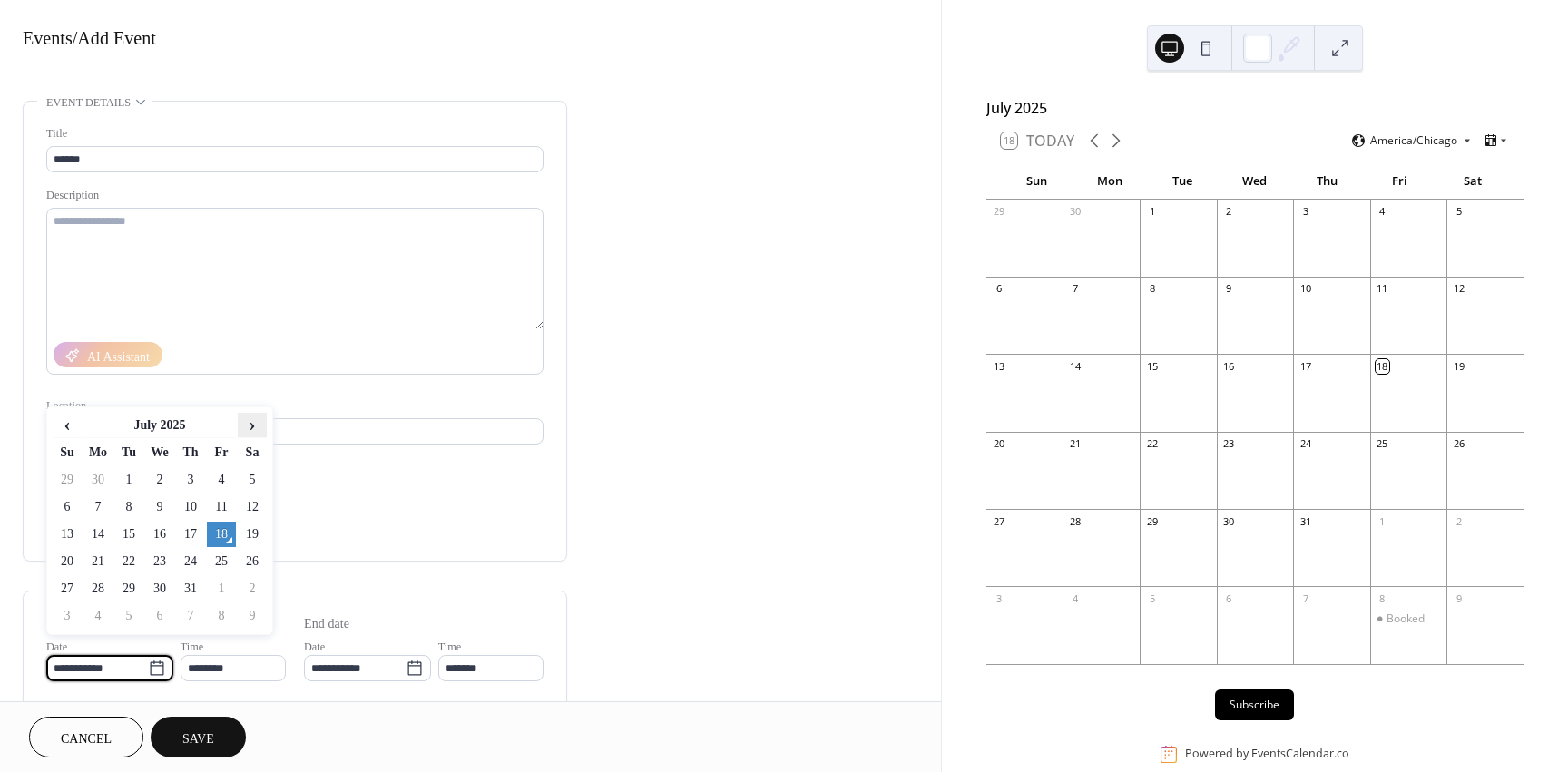 click on "›" at bounding box center (252, 425) 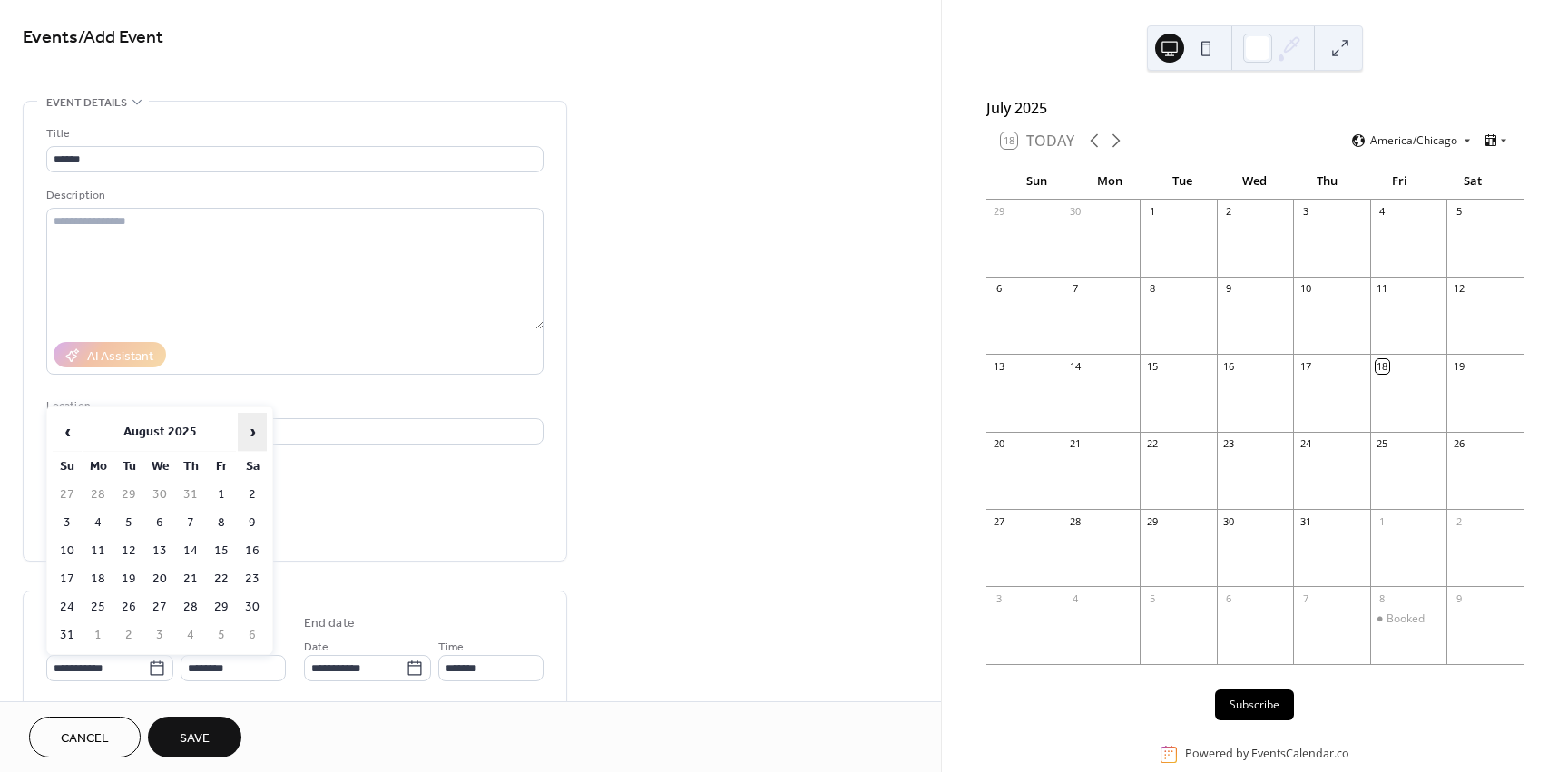 click on "›" at bounding box center (252, 432) 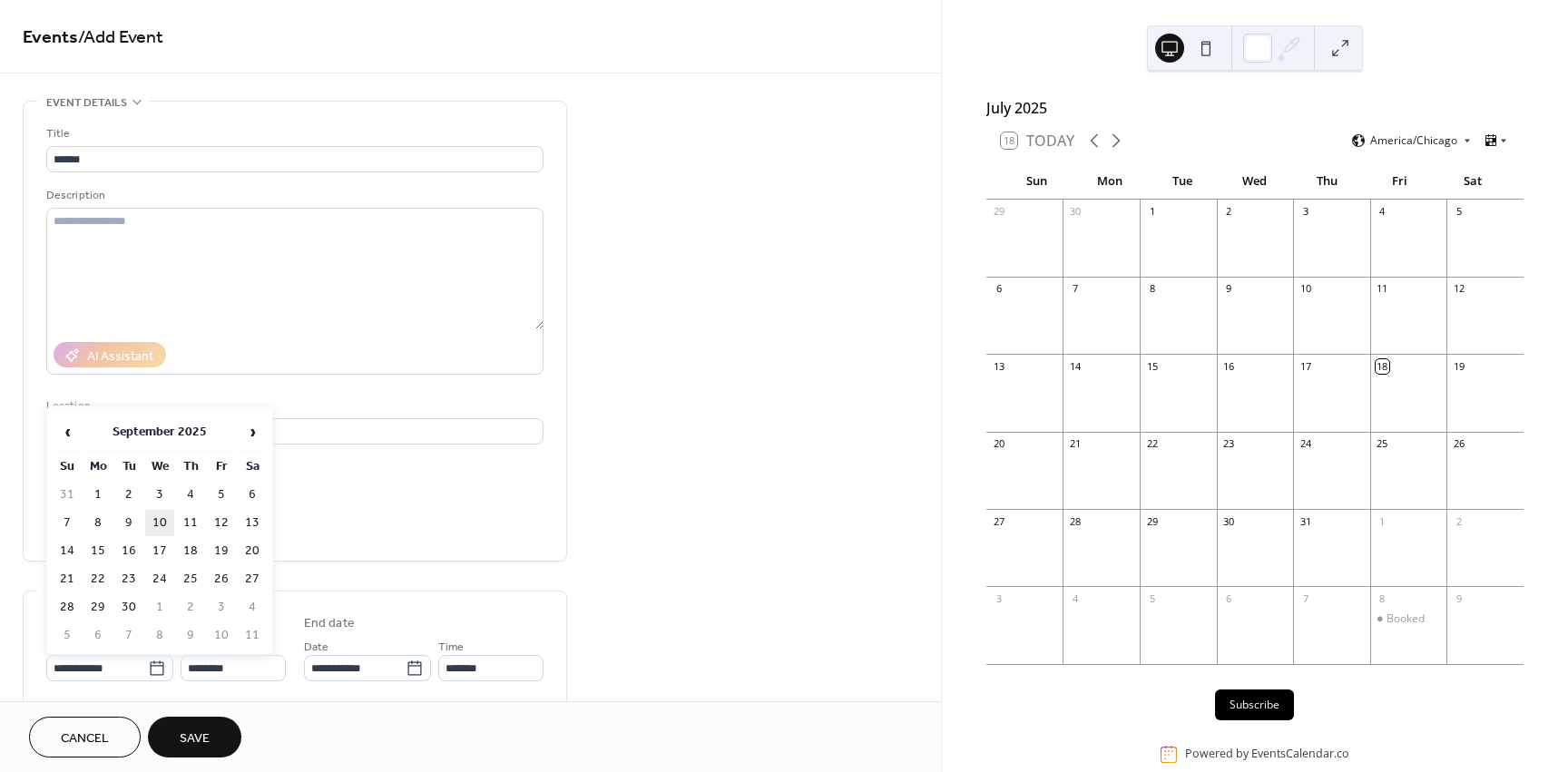 click on "10" at bounding box center (160, 523) 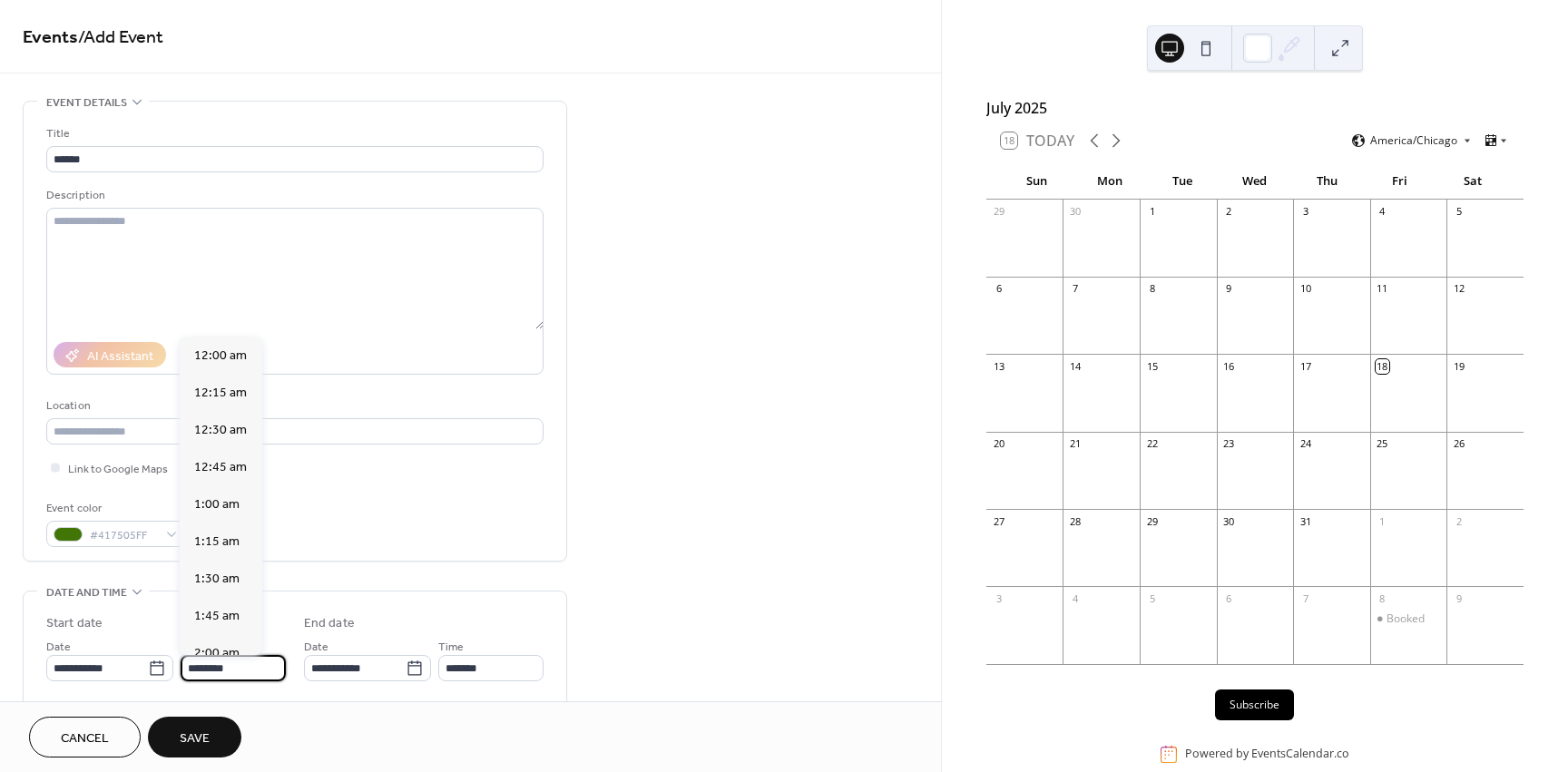 click on "********" at bounding box center [233, 668] 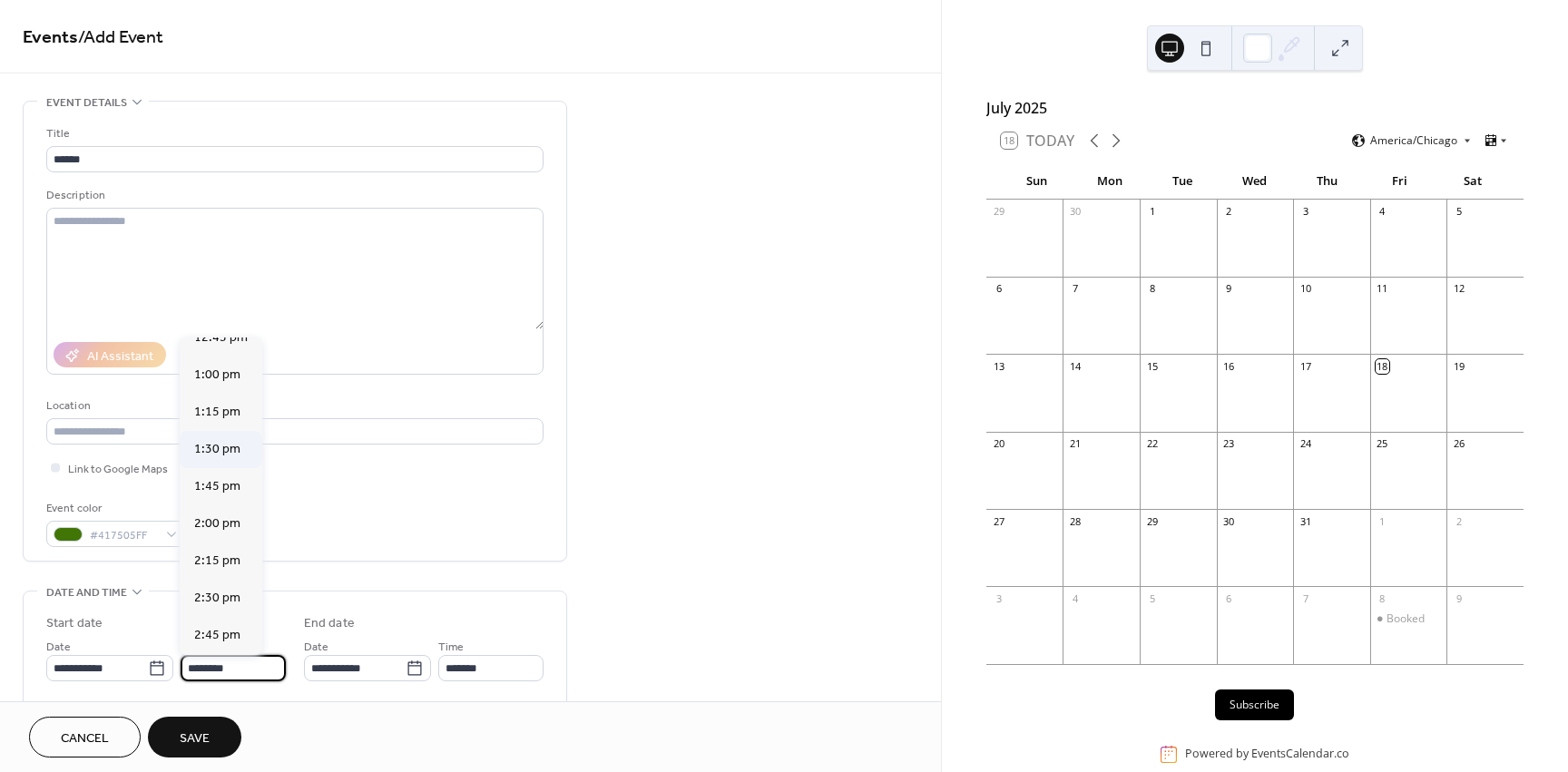 scroll, scrollTop: 1967, scrollLeft: 0, axis: vertical 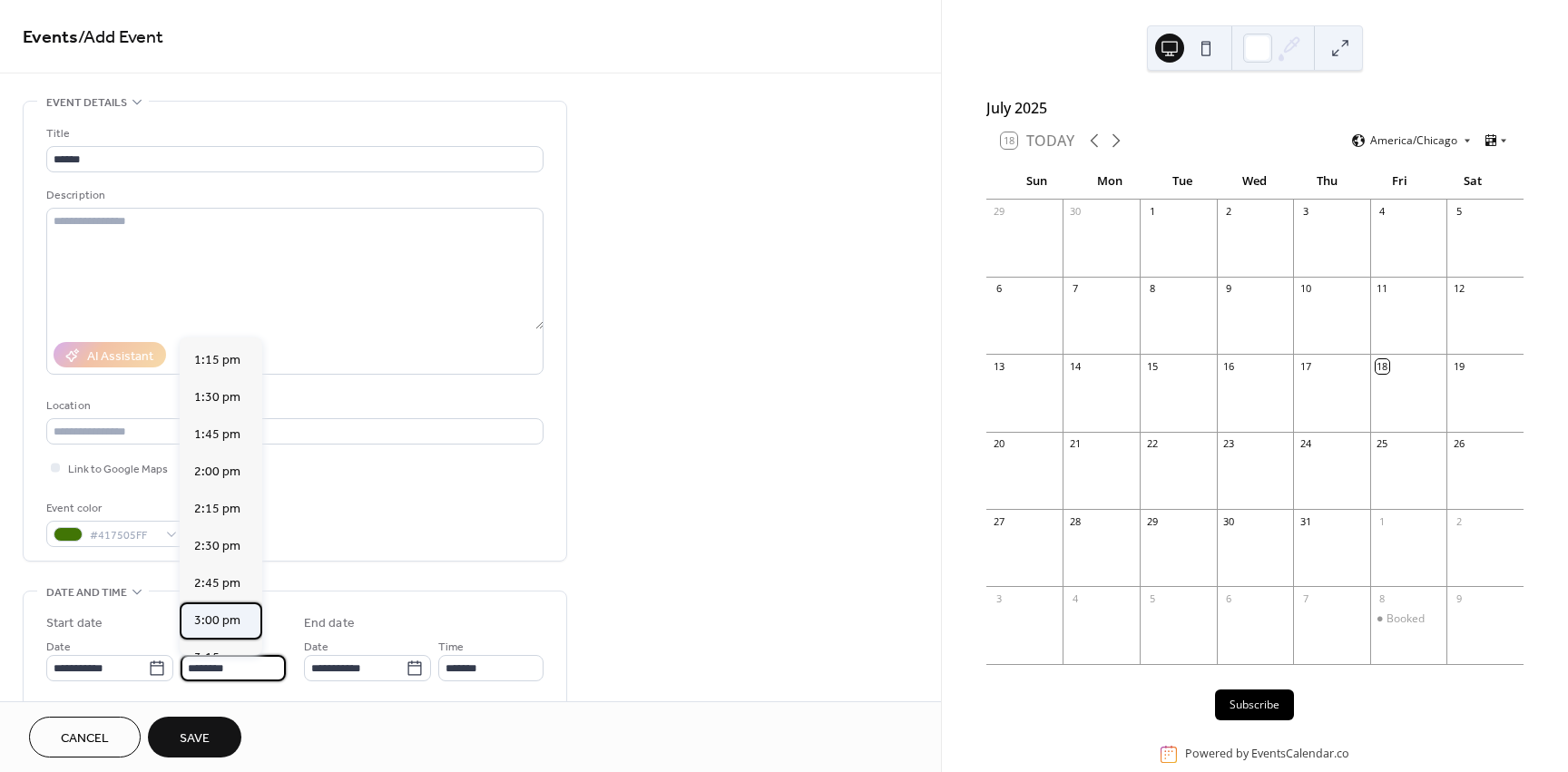 click on "3:00 pm" at bounding box center (217, 621) 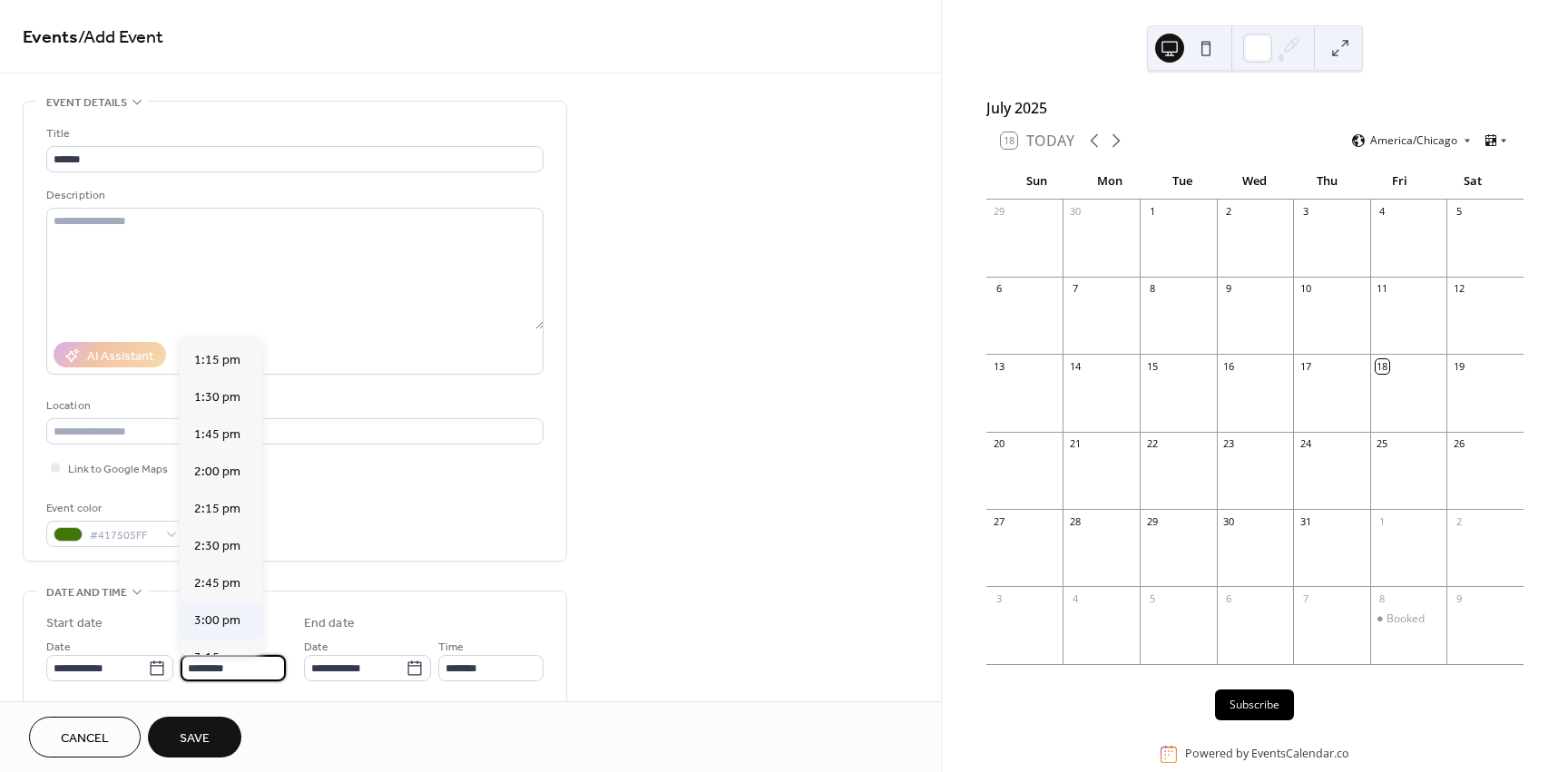 type on "*******" 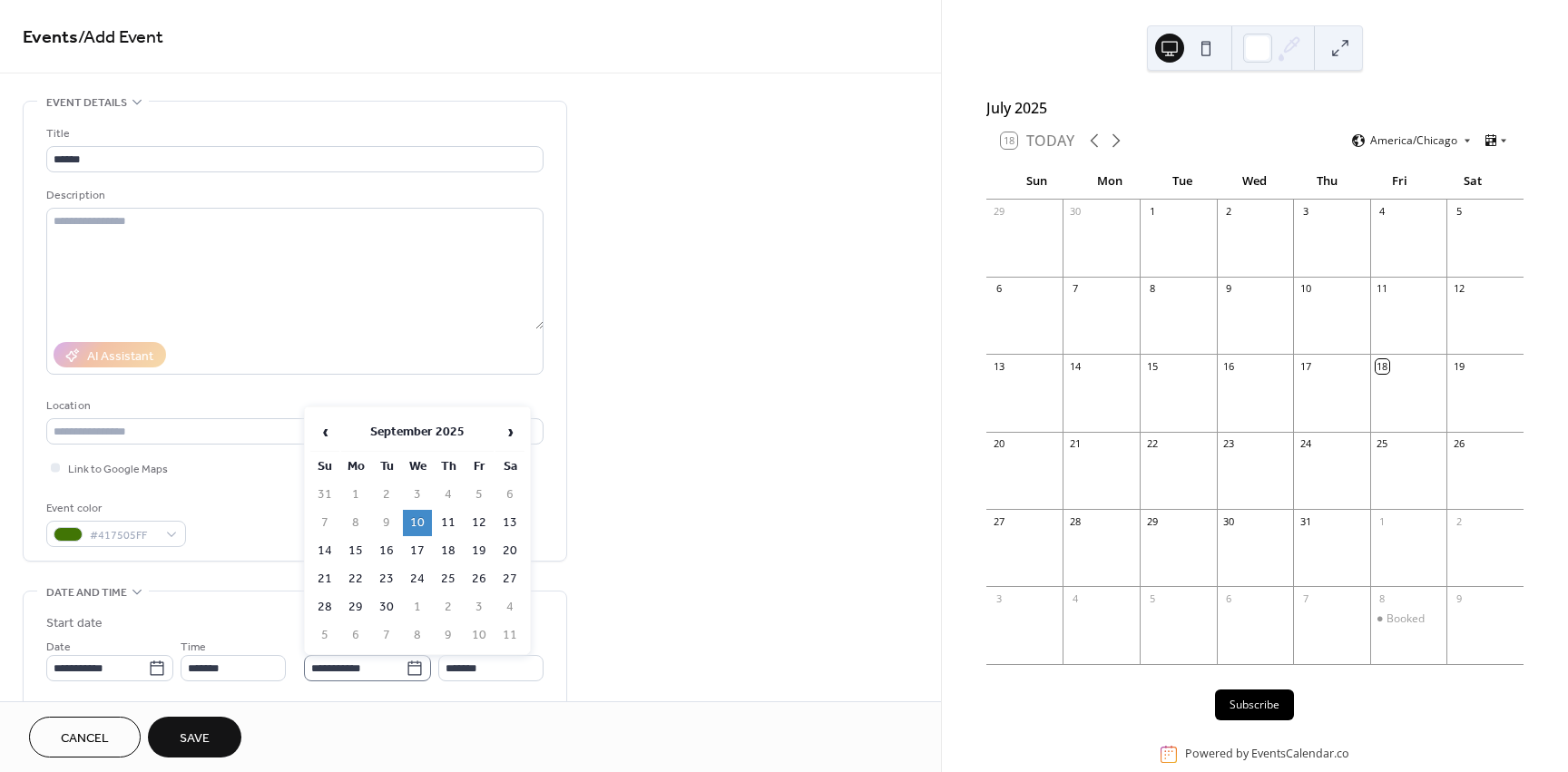 click 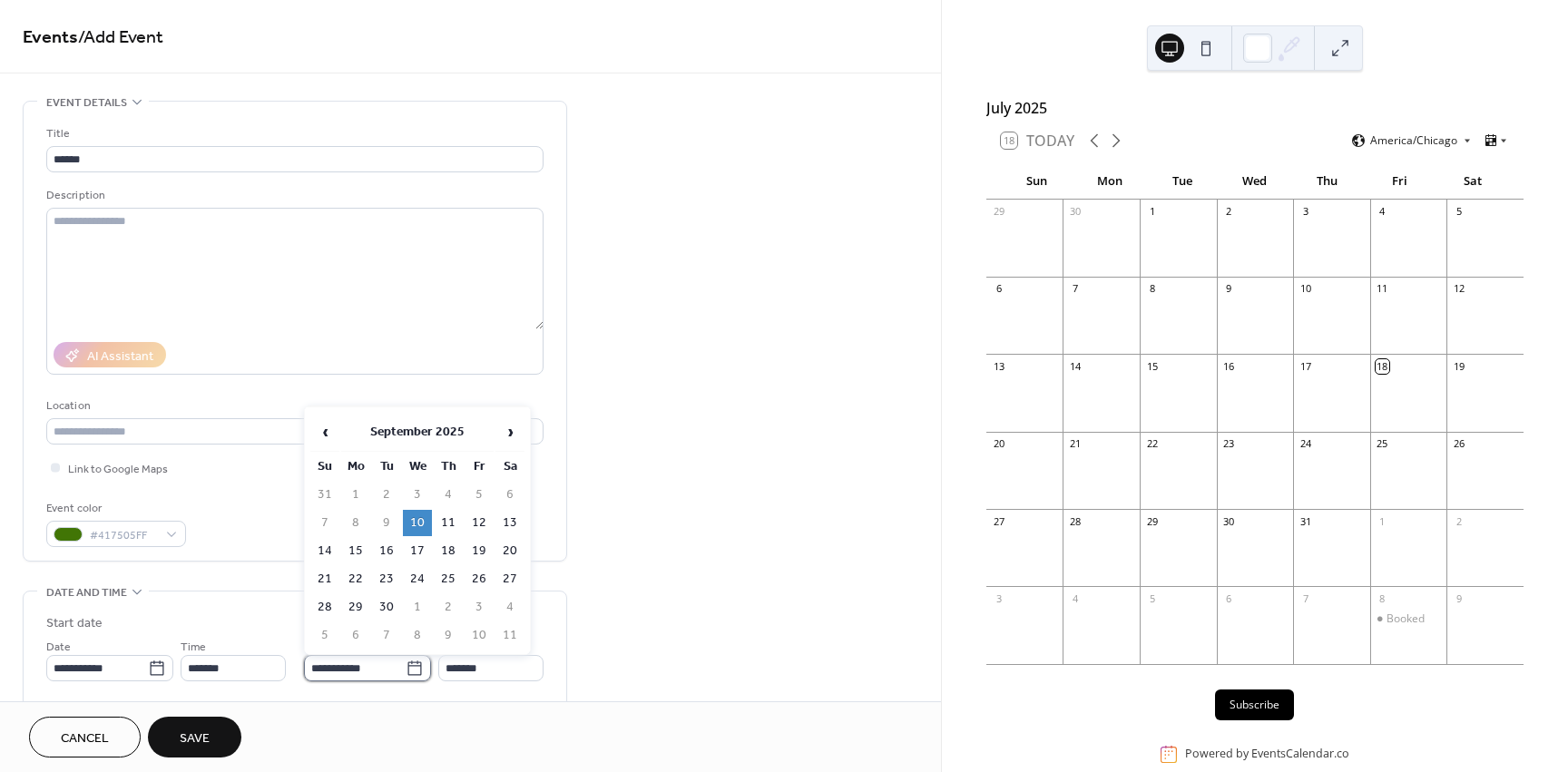 click on "**********" at bounding box center [355, 668] 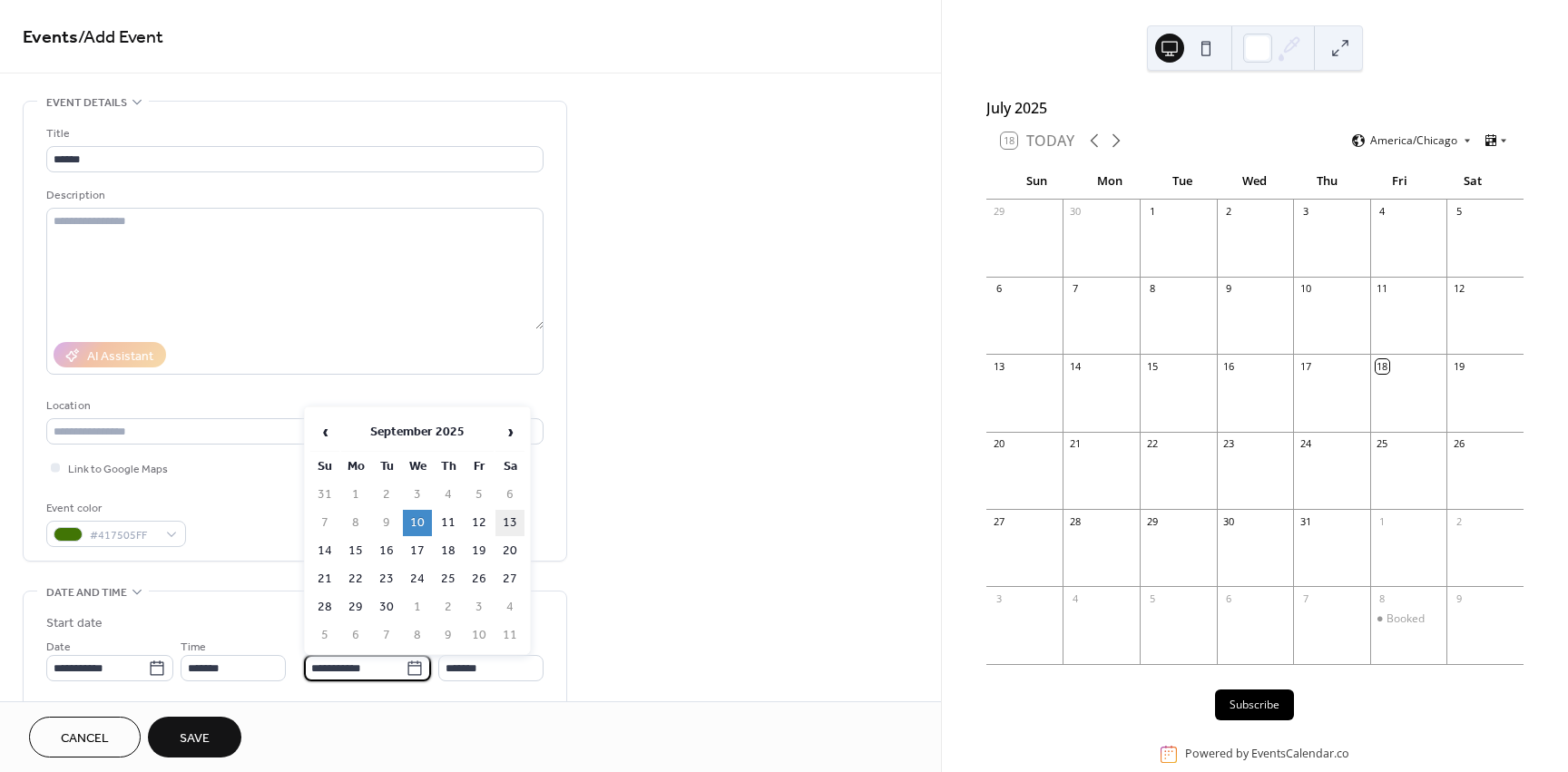 click on "13" at bounding box center [510, 523] 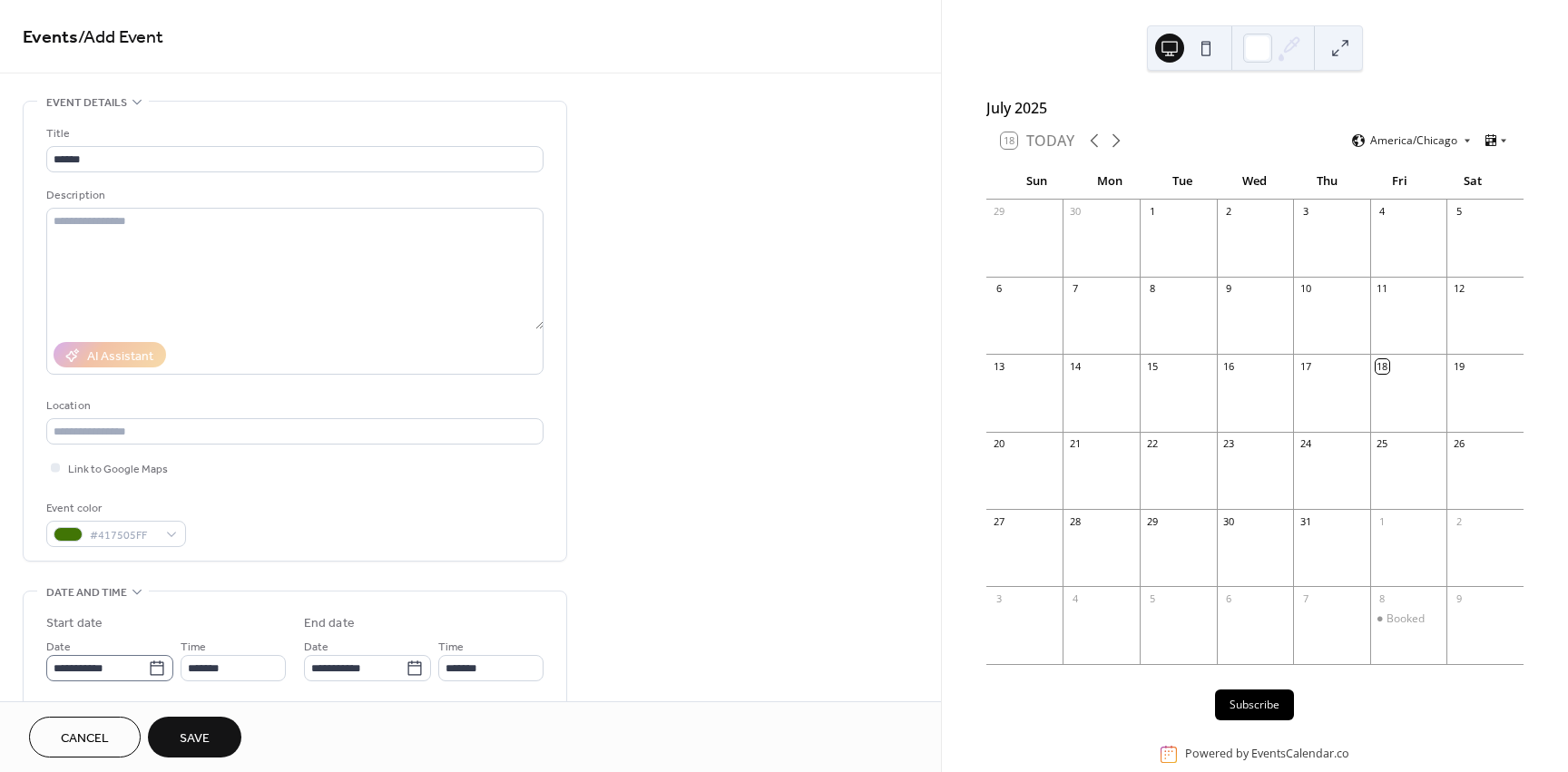 click 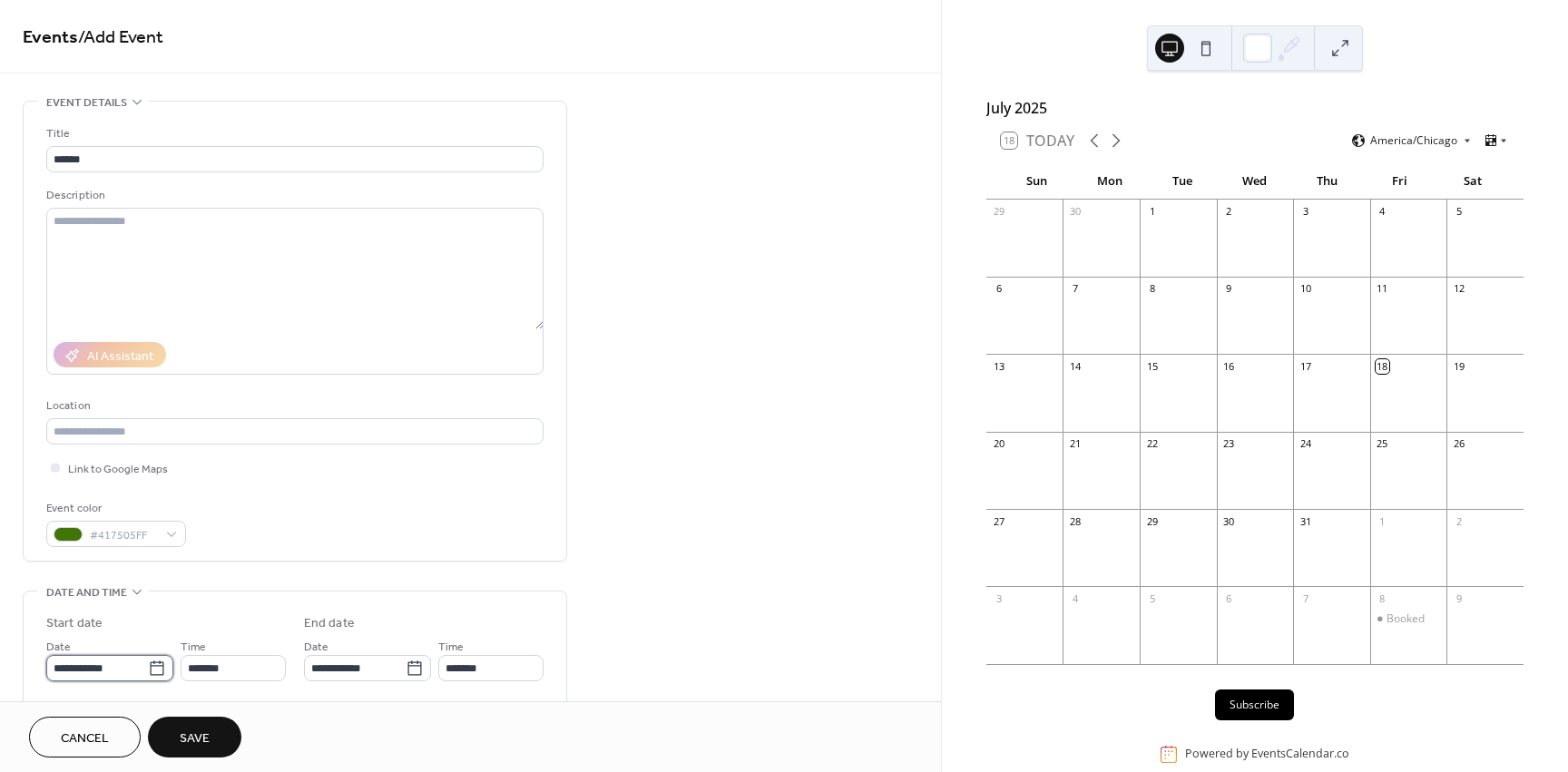 click on "**********" at bounding box center [97, 668] 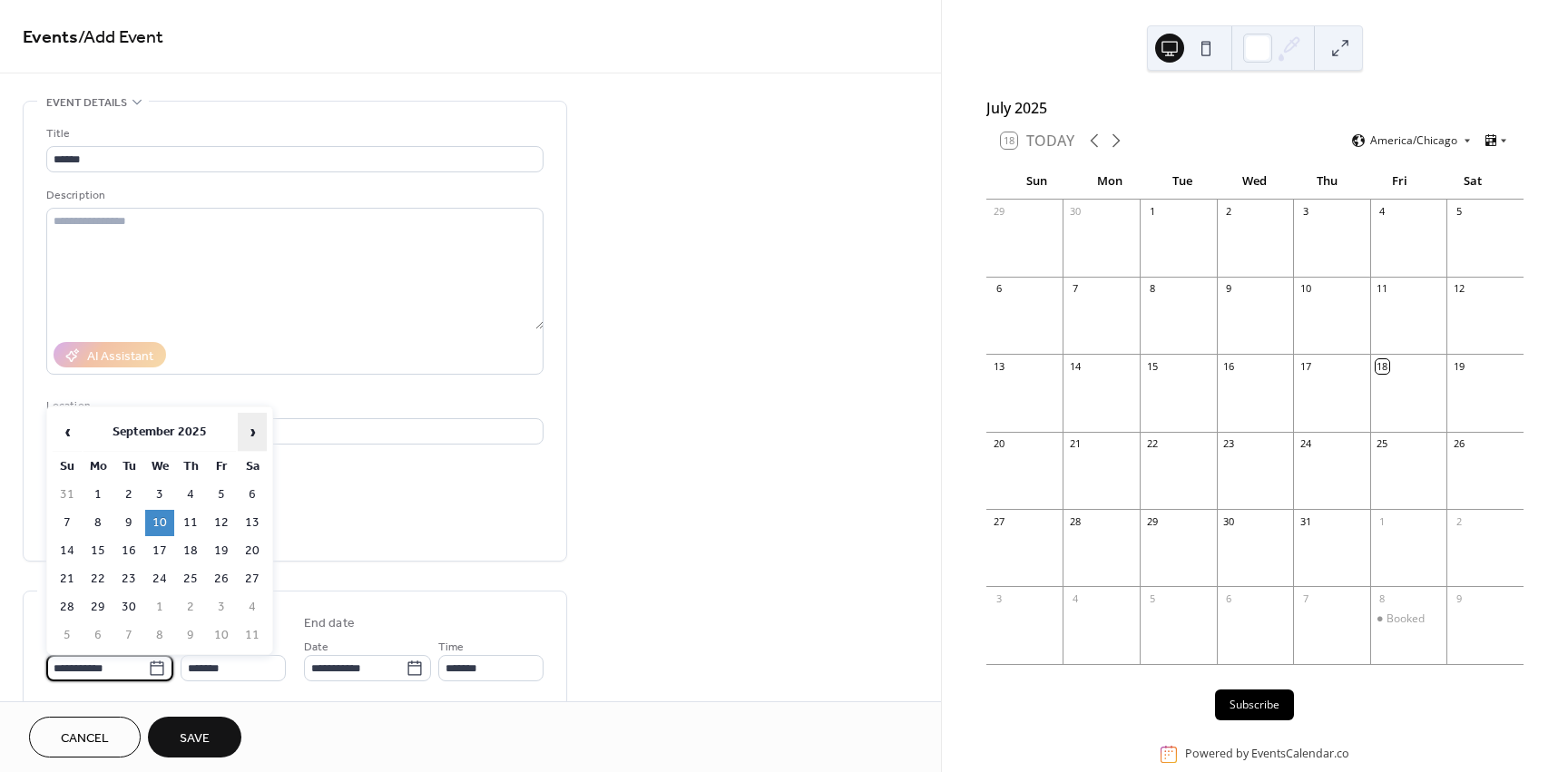 click on "›" at bounding box center (252, 432) 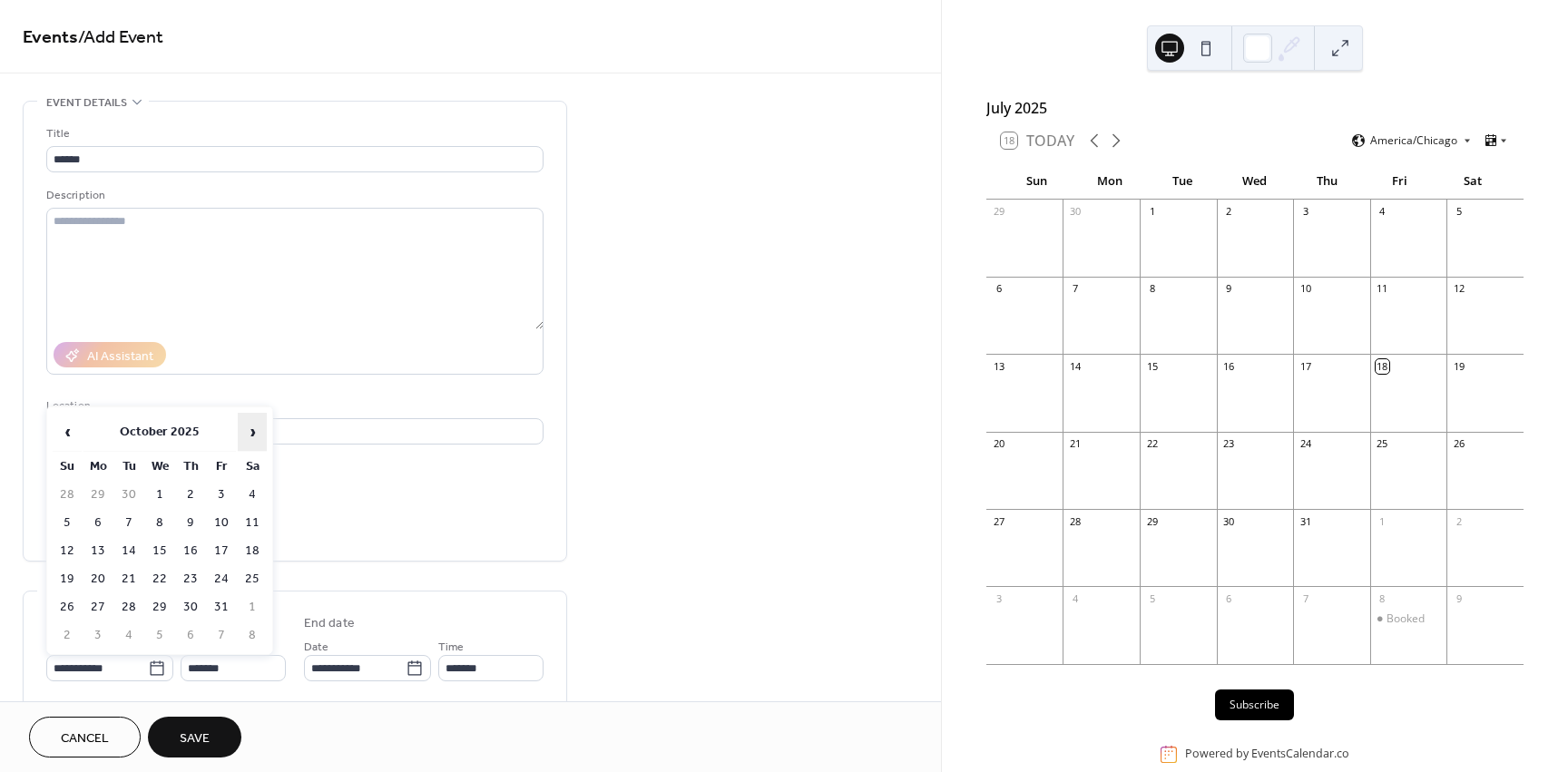 click on "›" at bounding box center [252, 432] 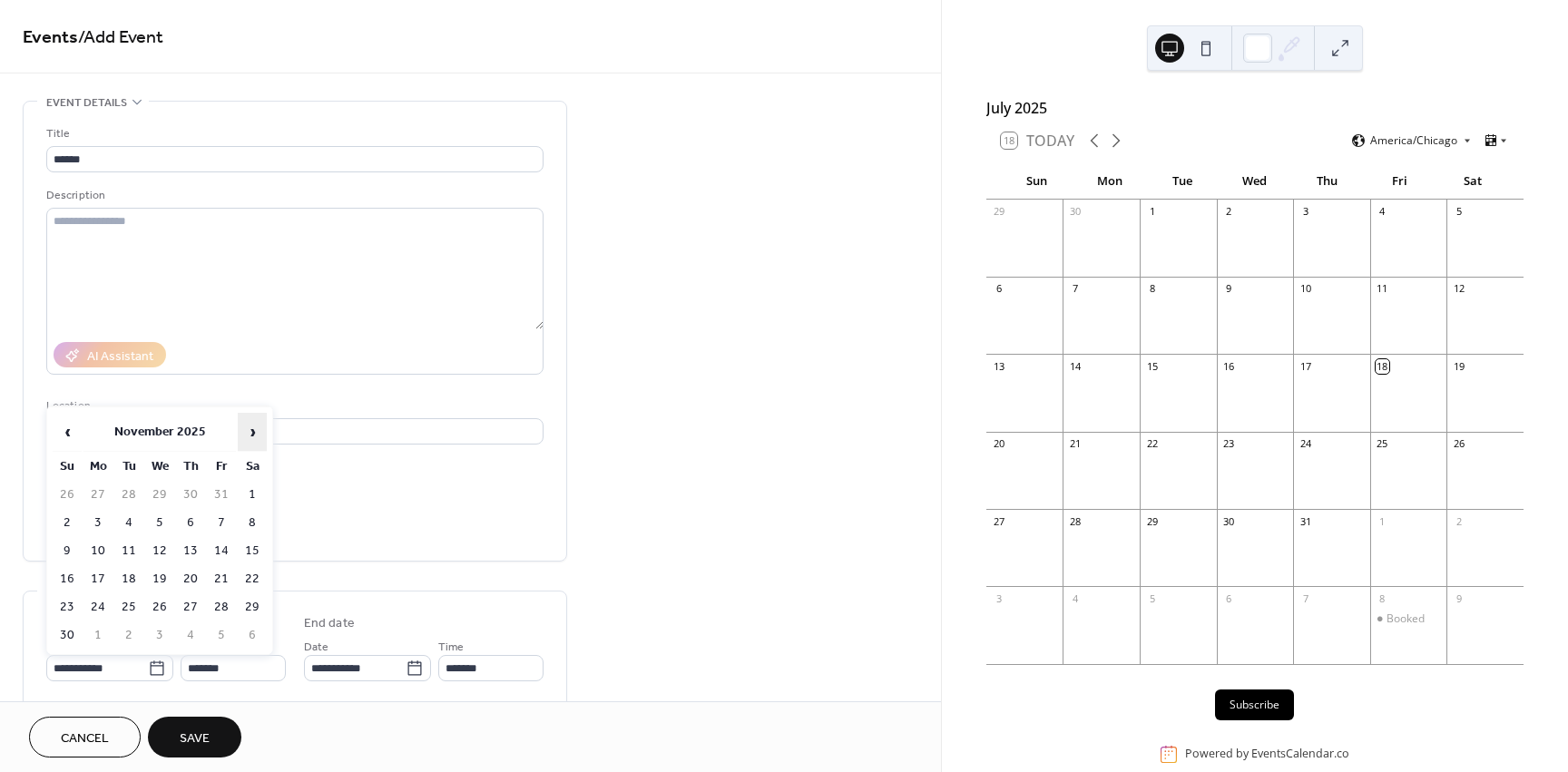 click on "›" at bounding box center (252, 432) 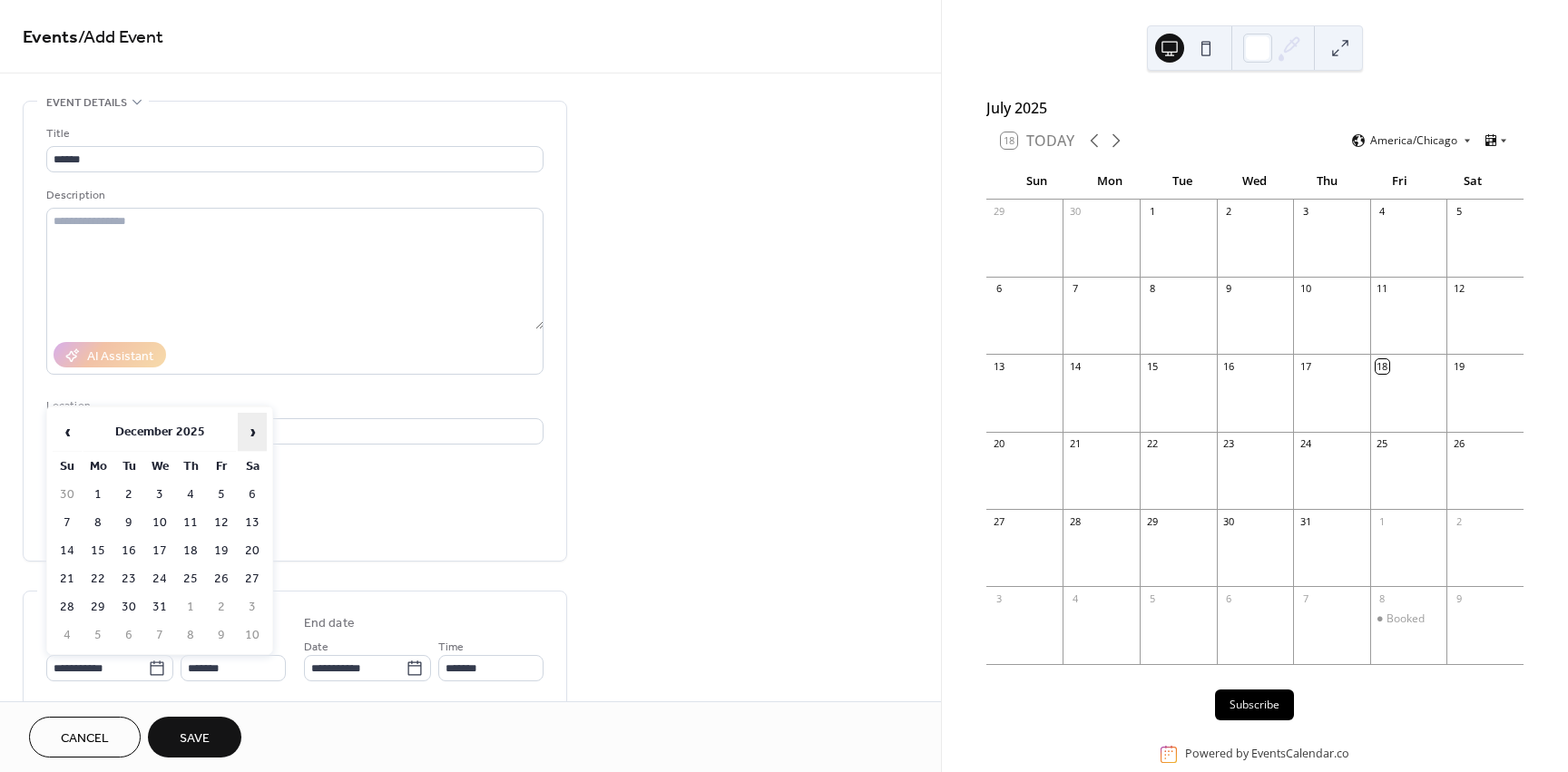 click on "›" at bounding box center [252, 432] 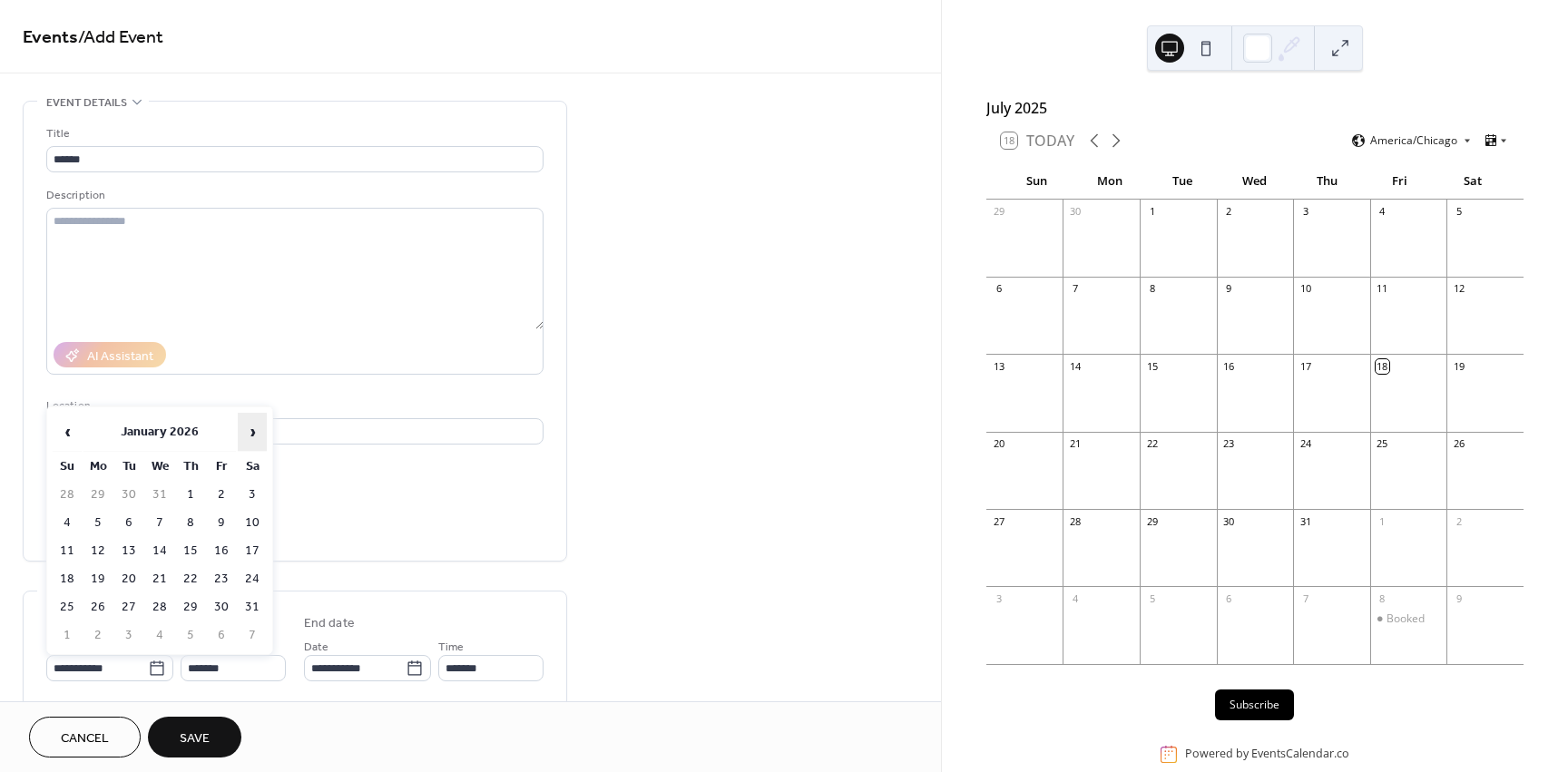 click on "›" at bounding box center [252, 432] 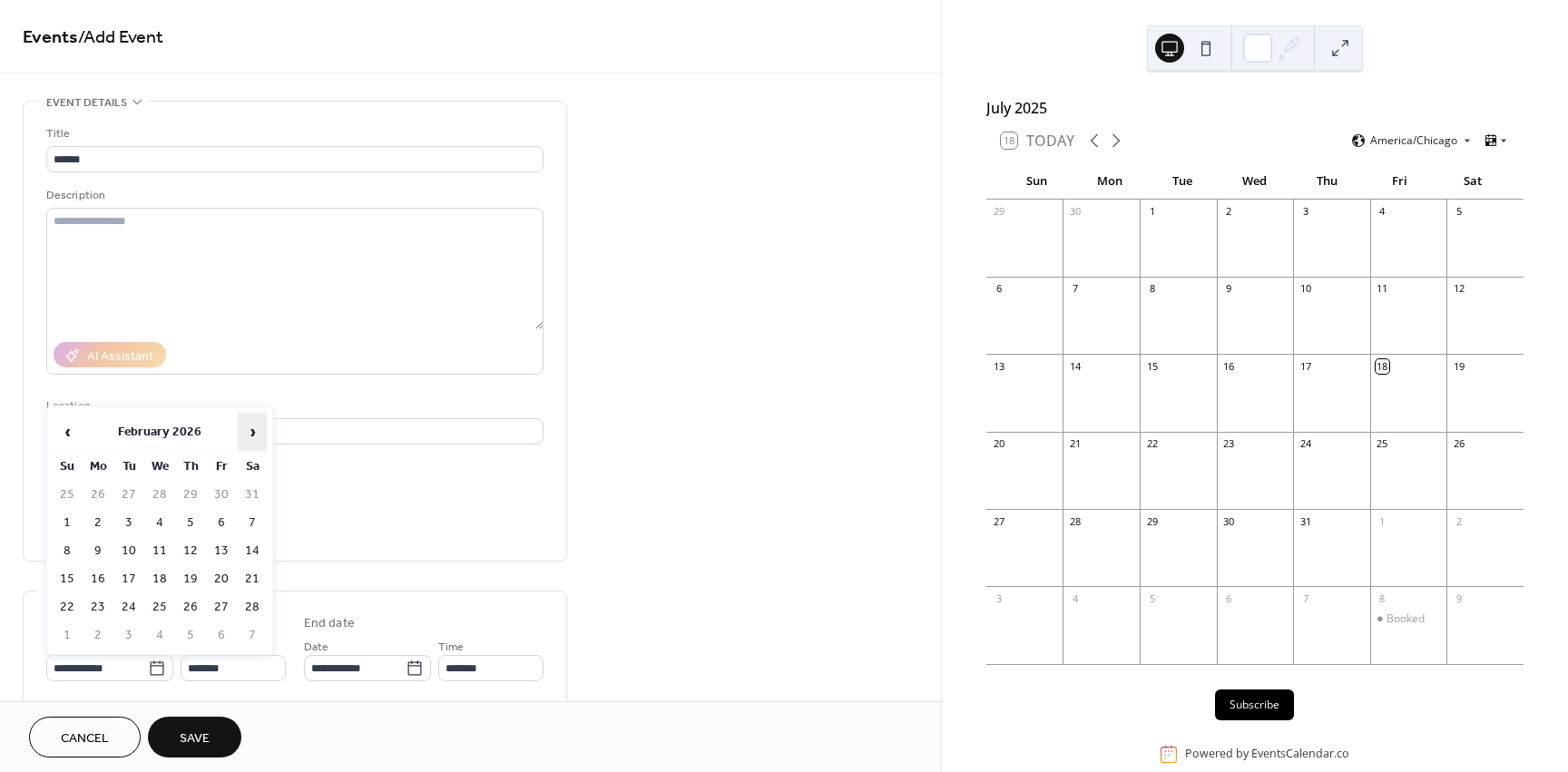 click on "›" at bounding box center [252, 432] 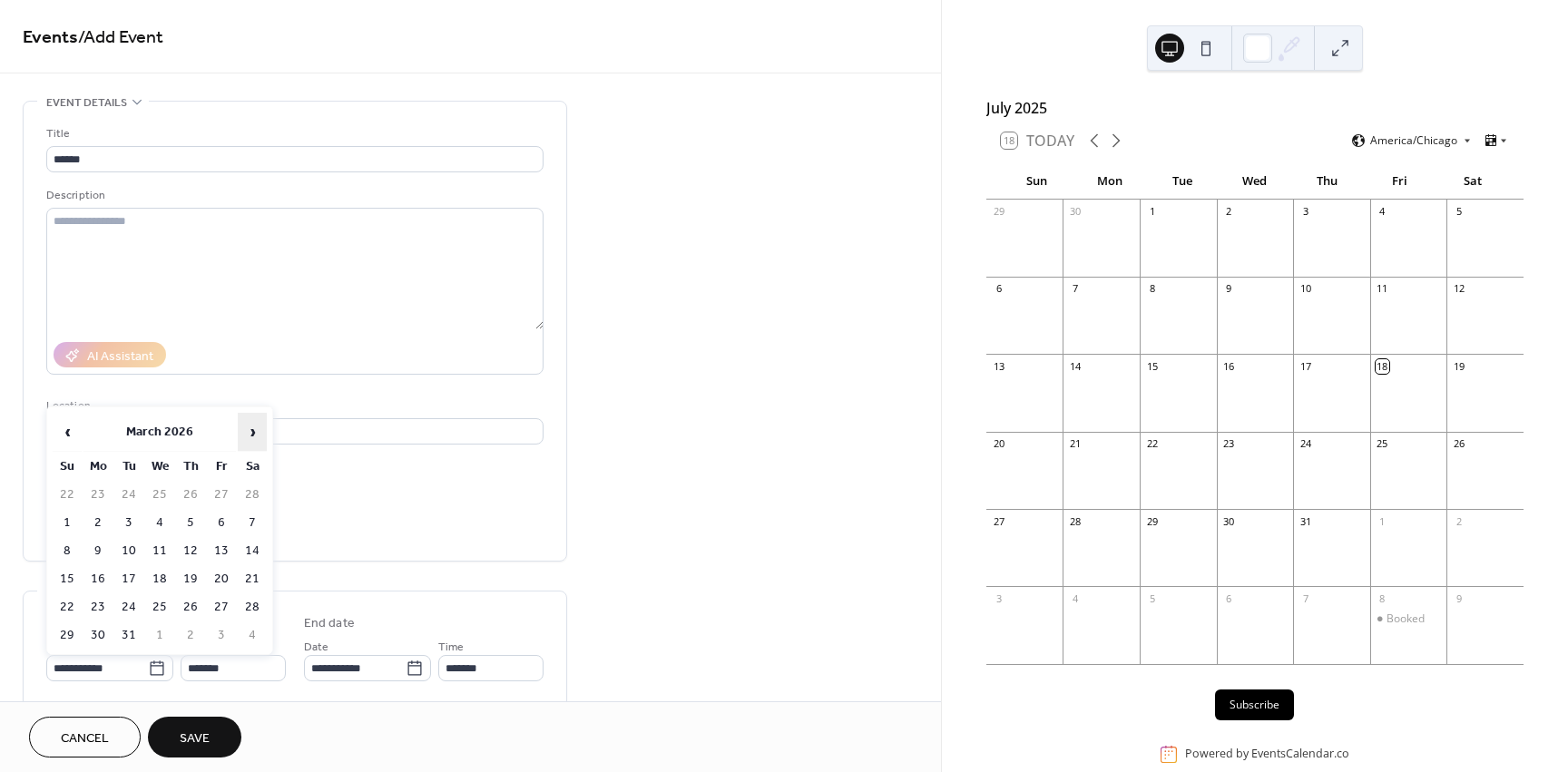 click on "›" at bounding box center [252, 432] 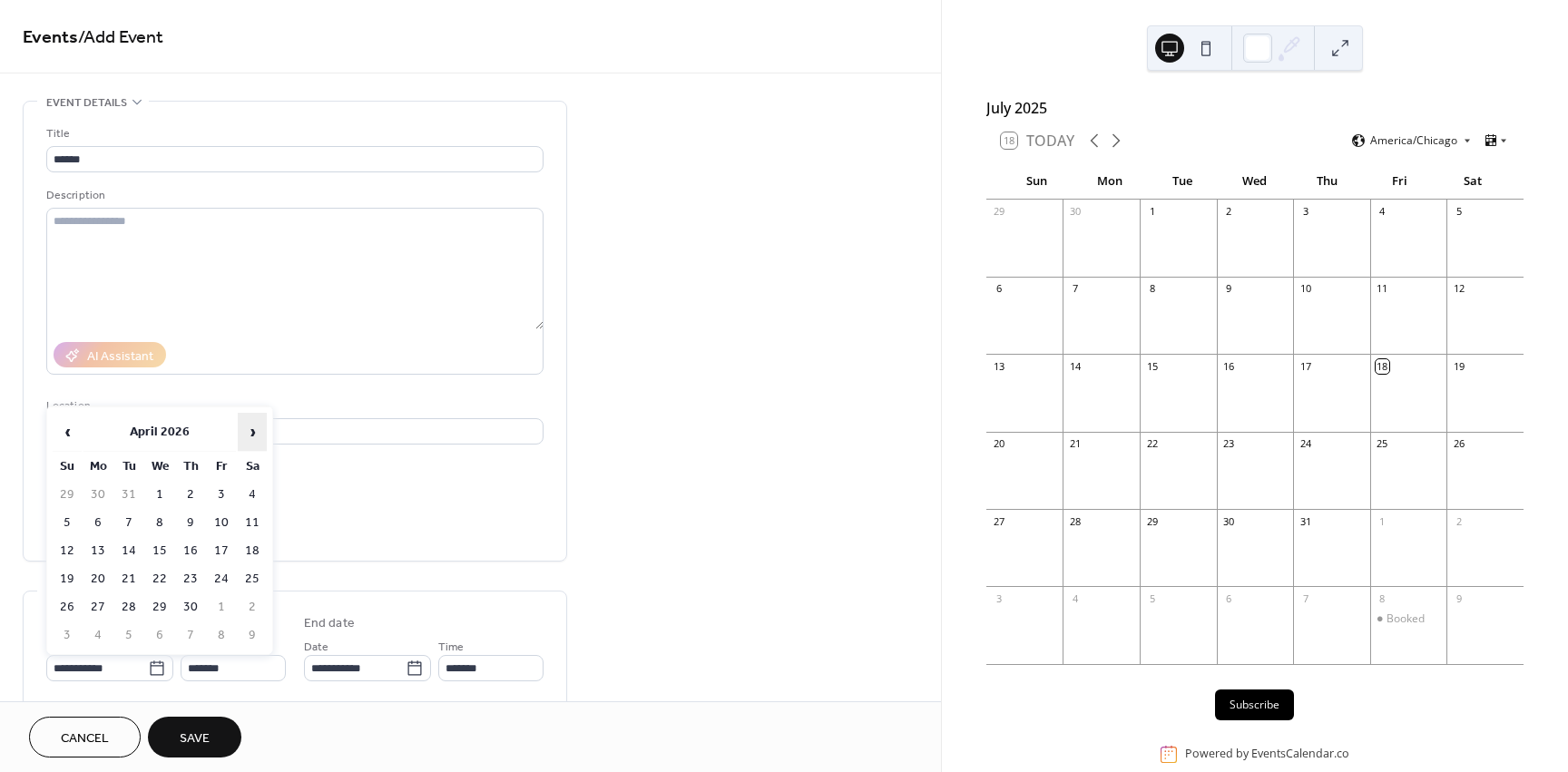 click on "›" at bounding box center [252, 432] 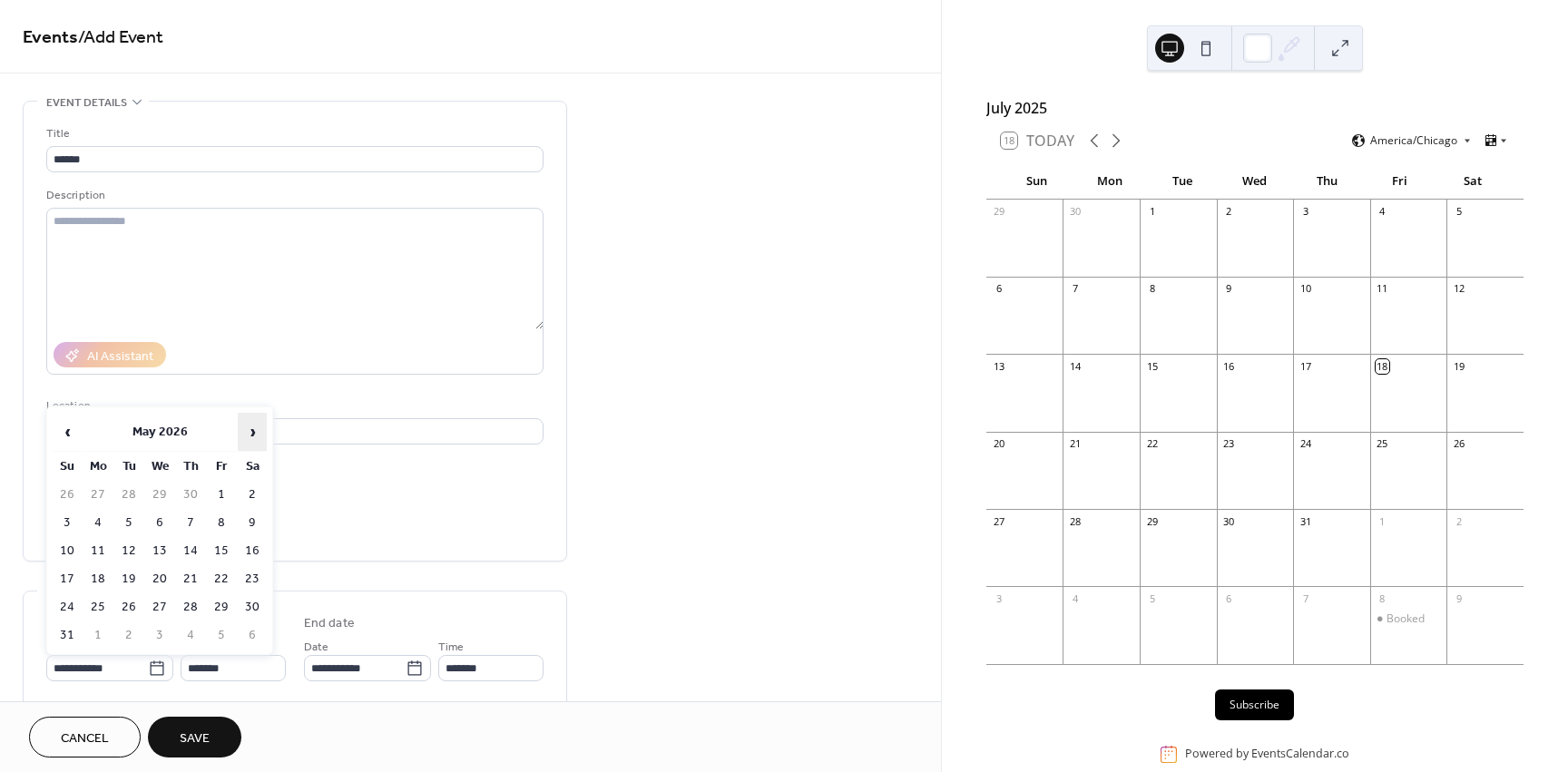 click on "›" at bounding box center [252, 432] 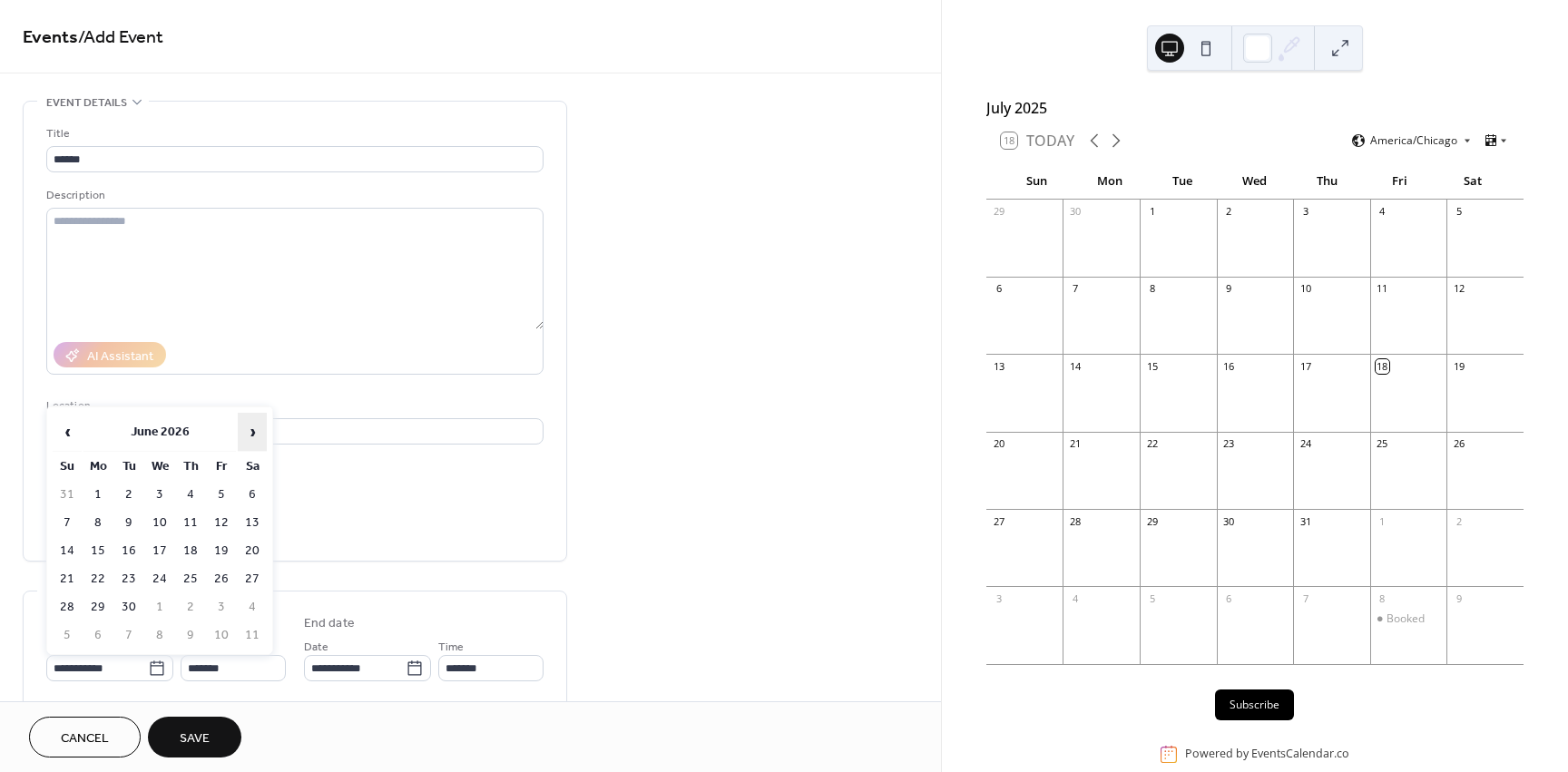 click on "›" at bounding box center (252, 432) 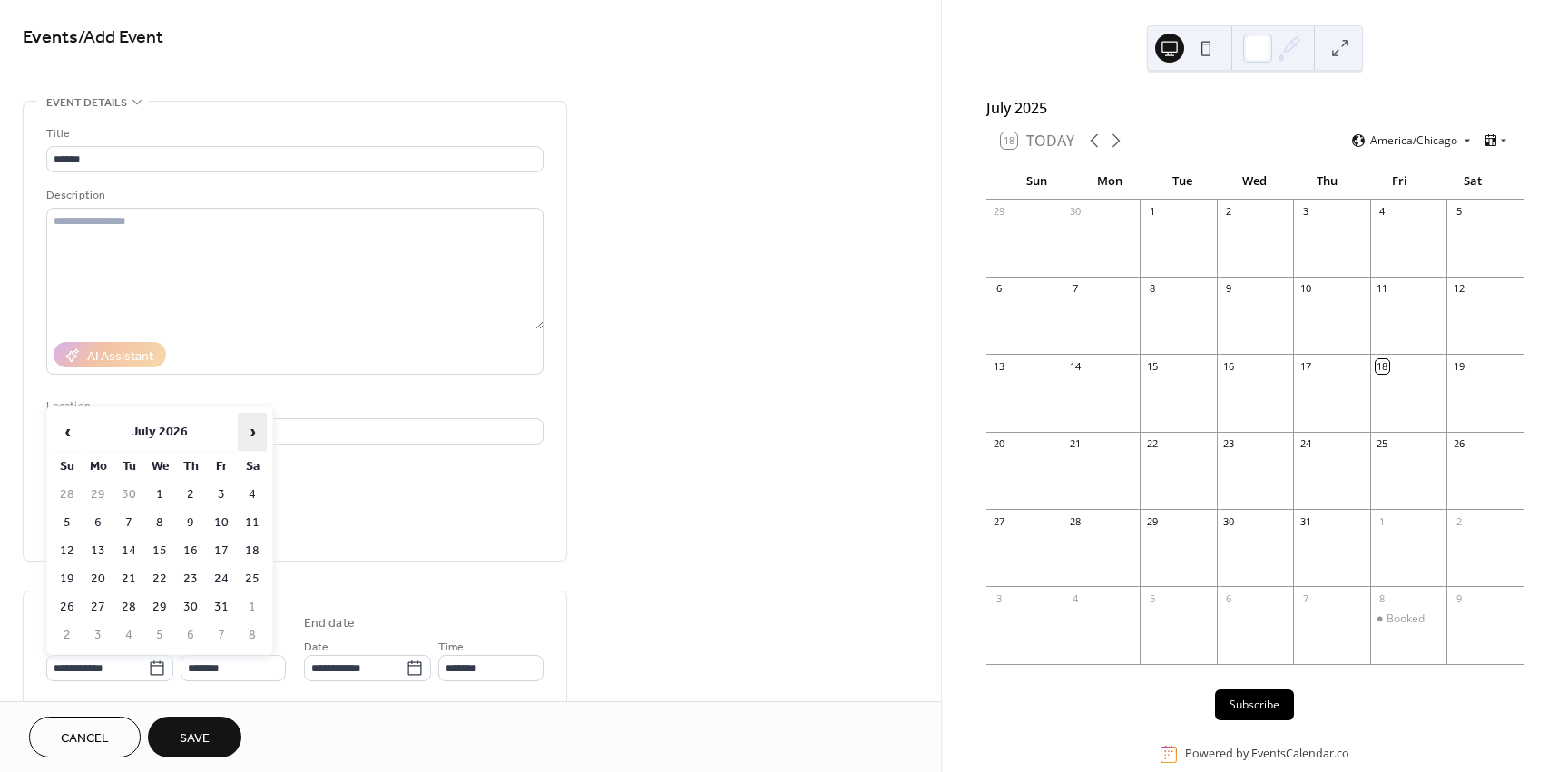 click on "›" at bounding box center (252, 432) 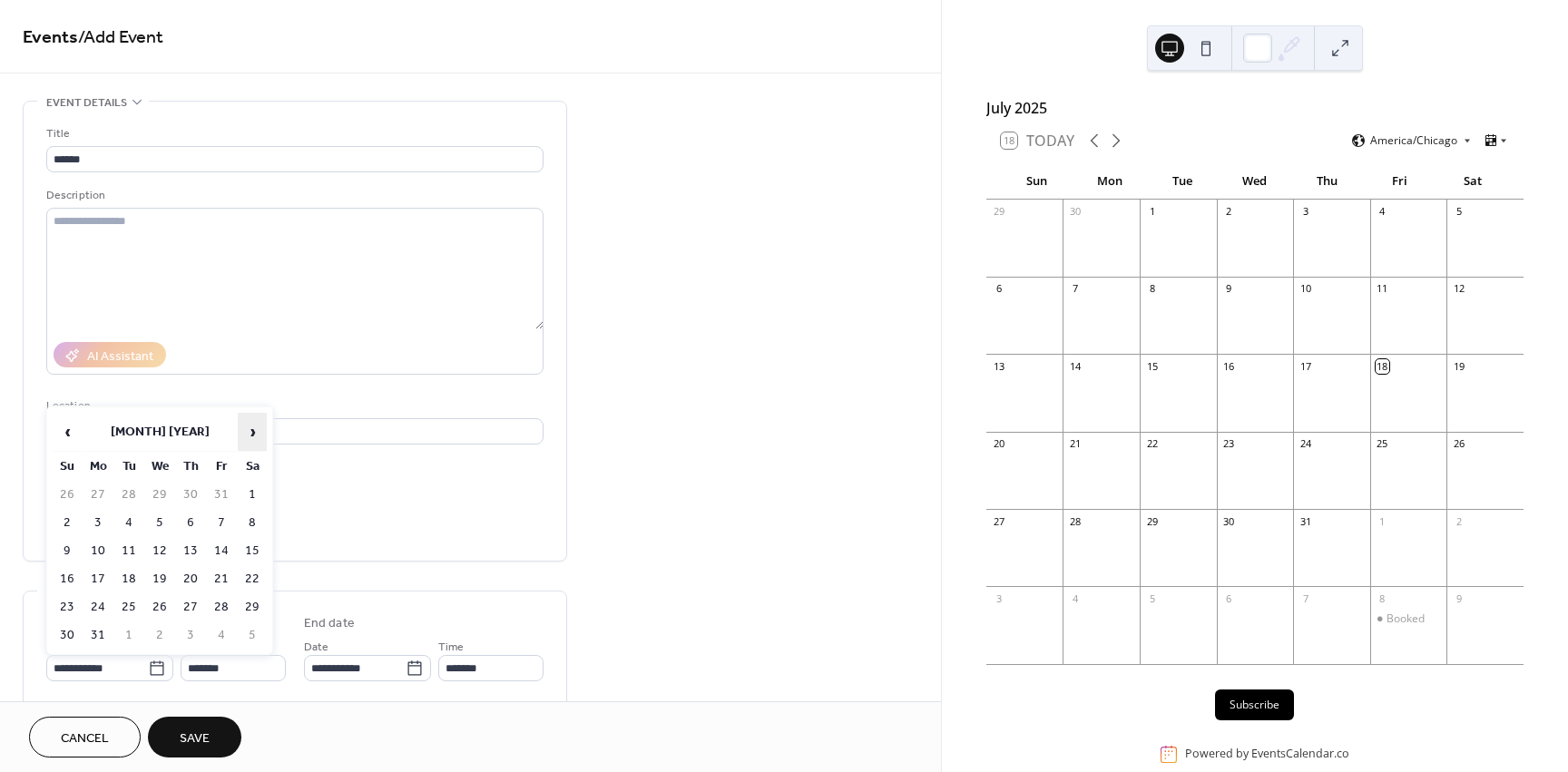 click on "›" at bounding box center (252, 432) 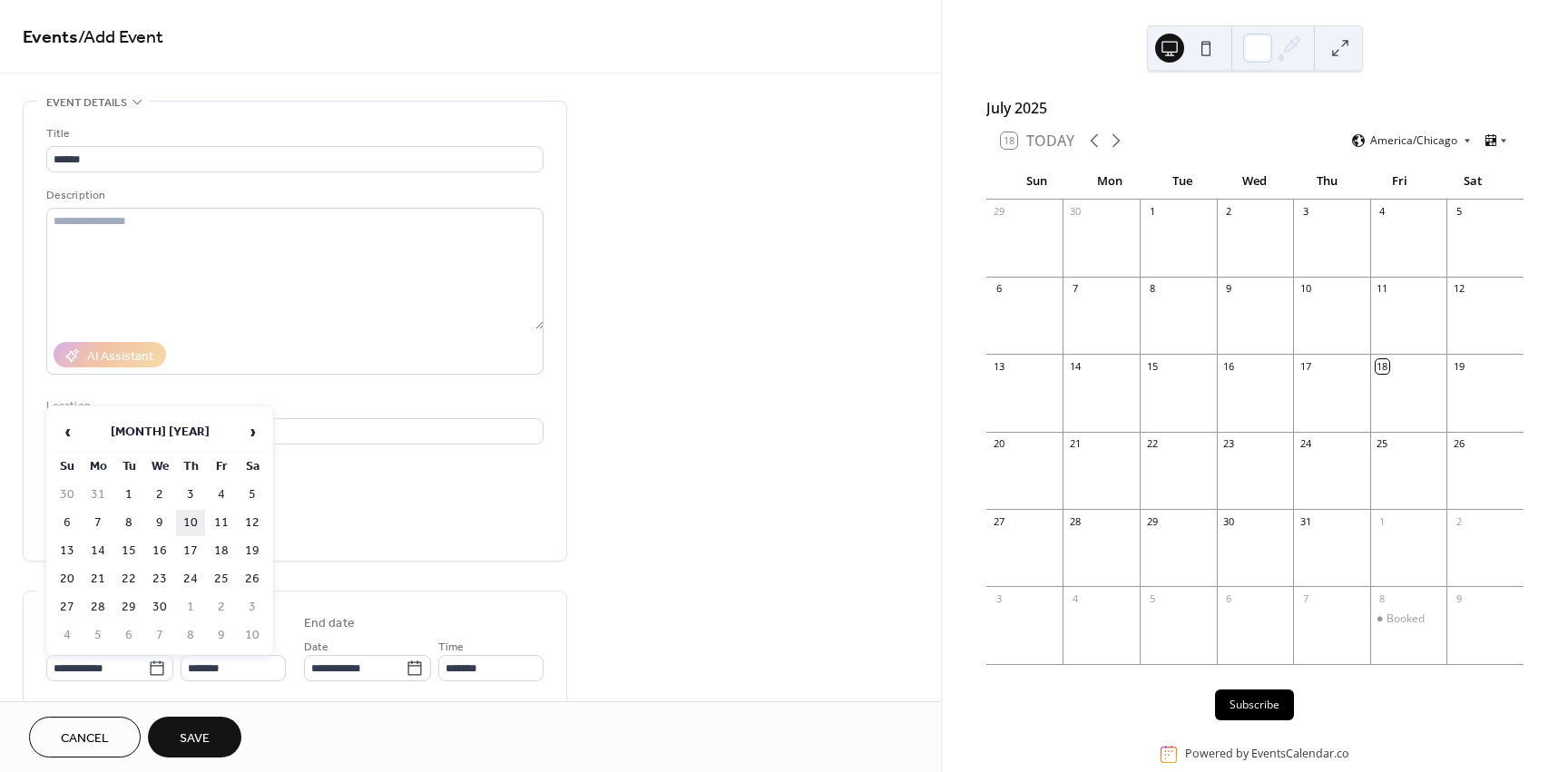 click on "10" at bounding box center [191, 523] 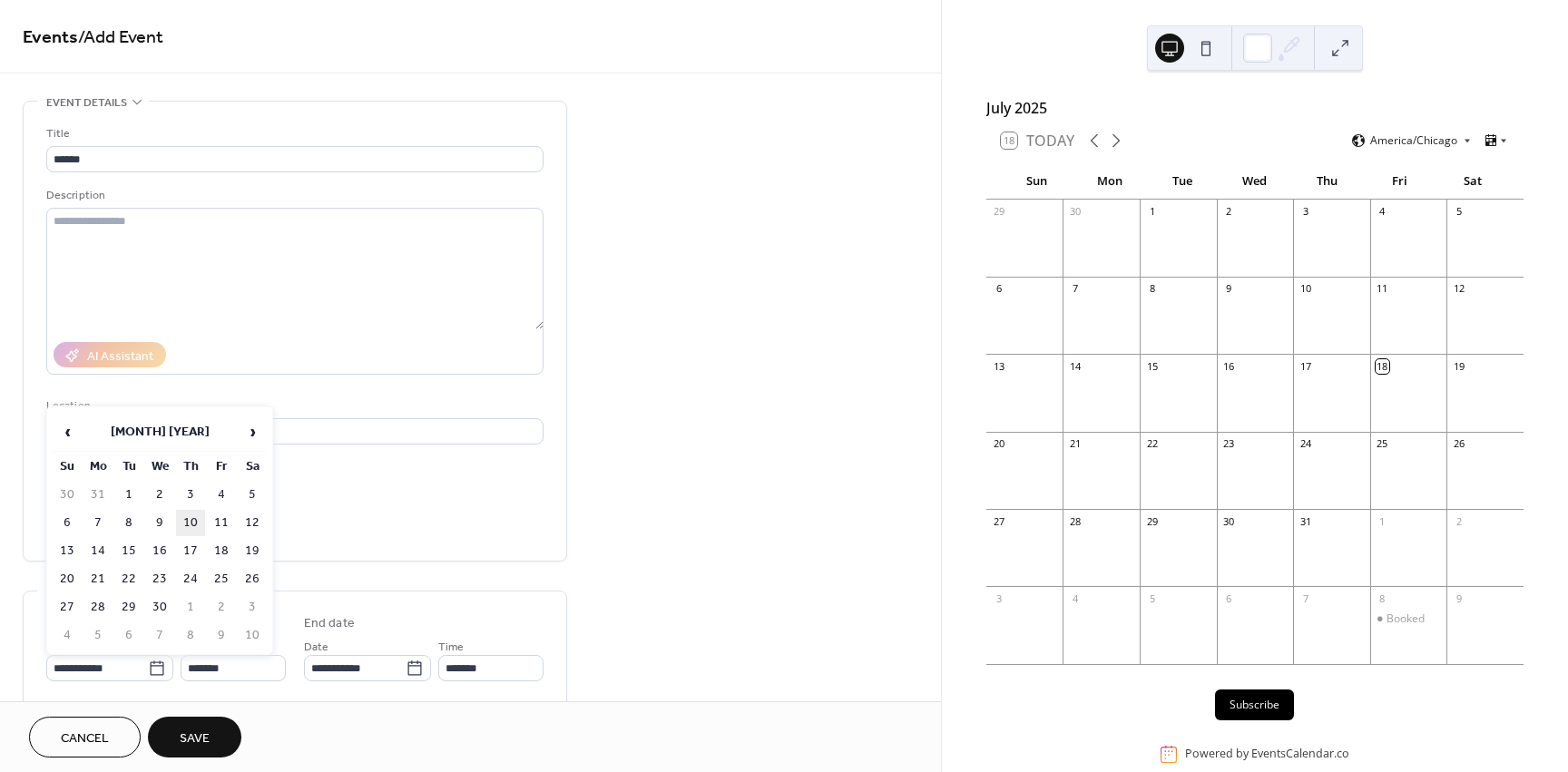 type on "**********" 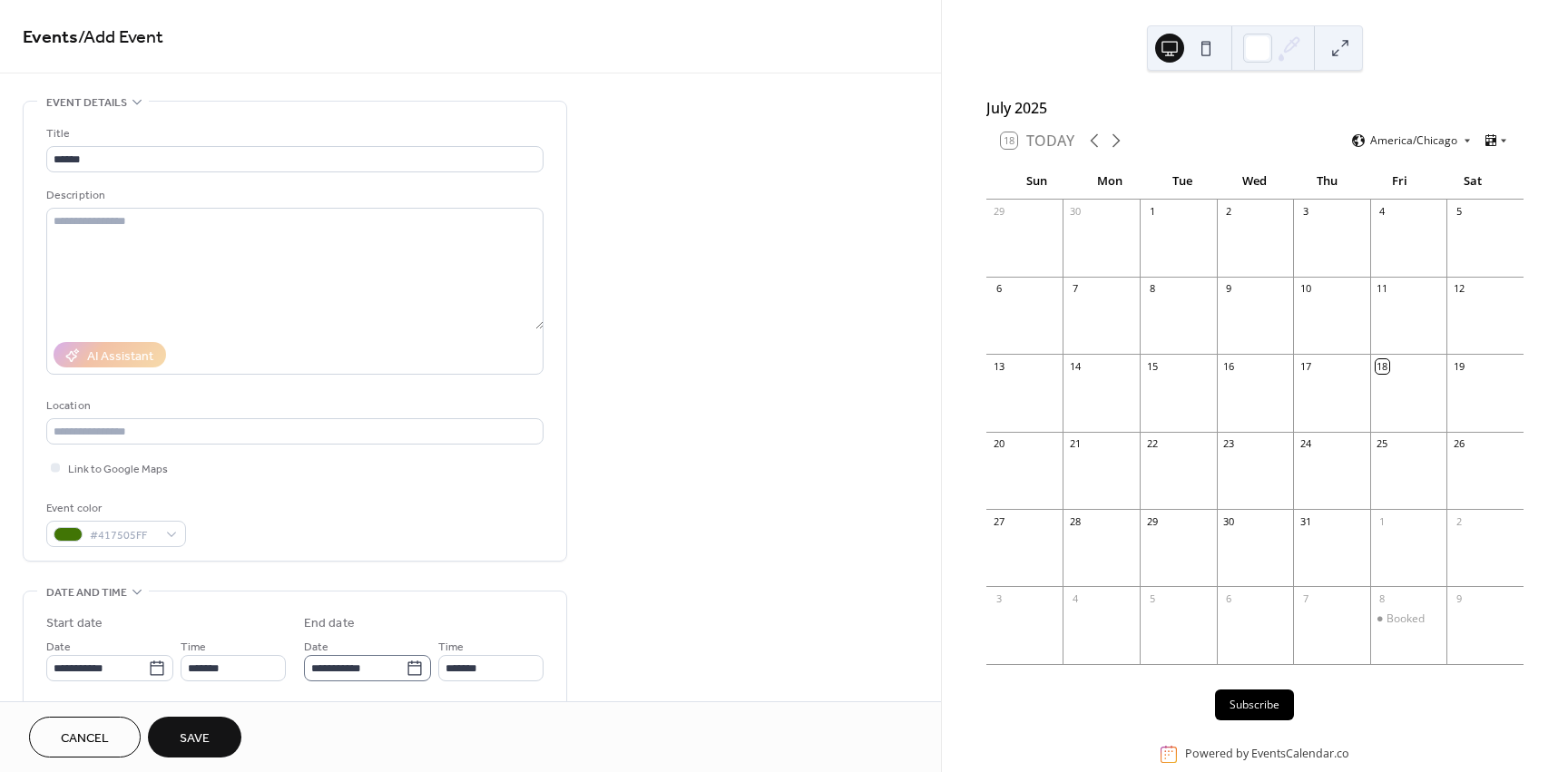 click 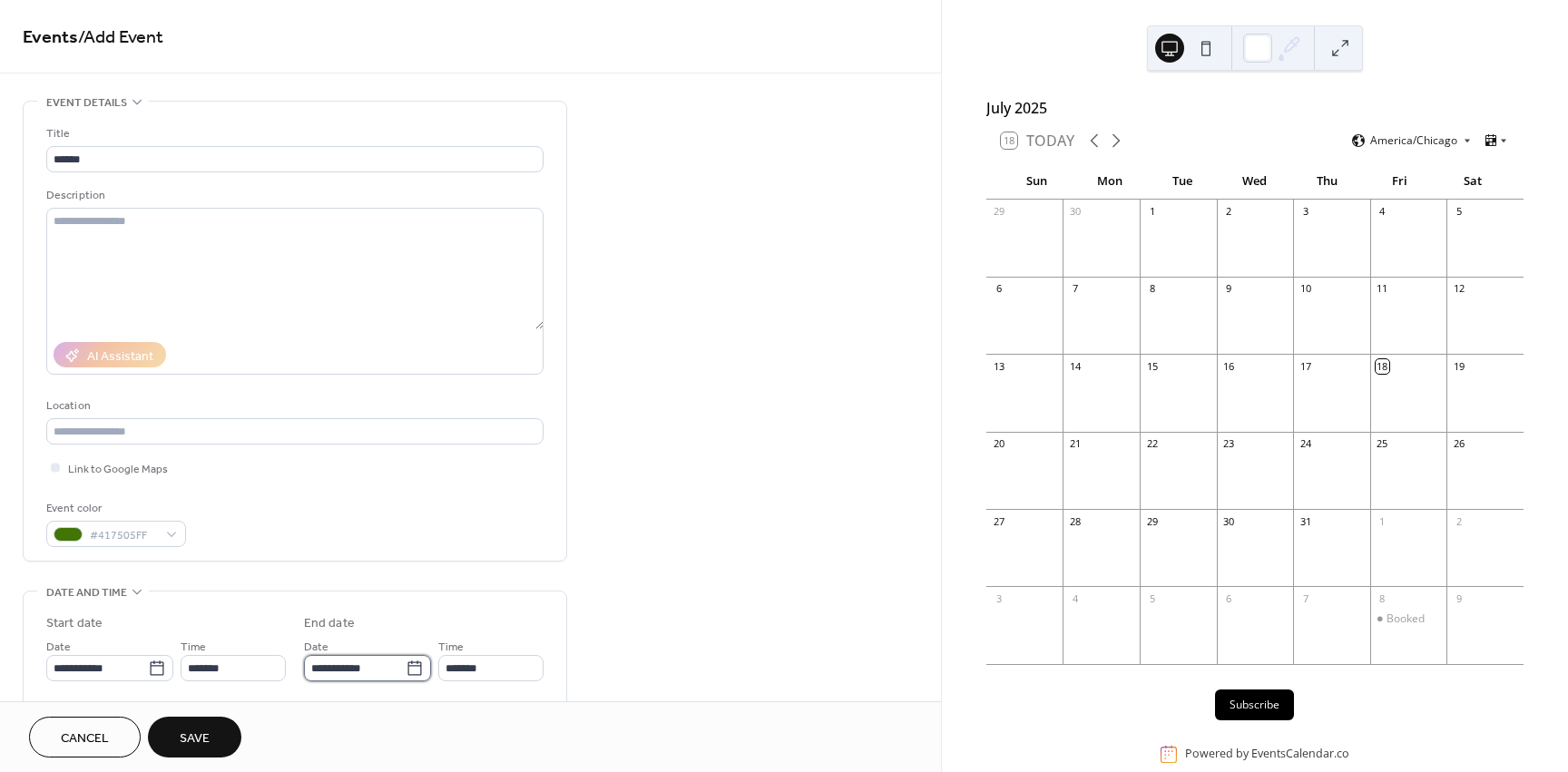 click on "**********" at bounding box center [355, 668] 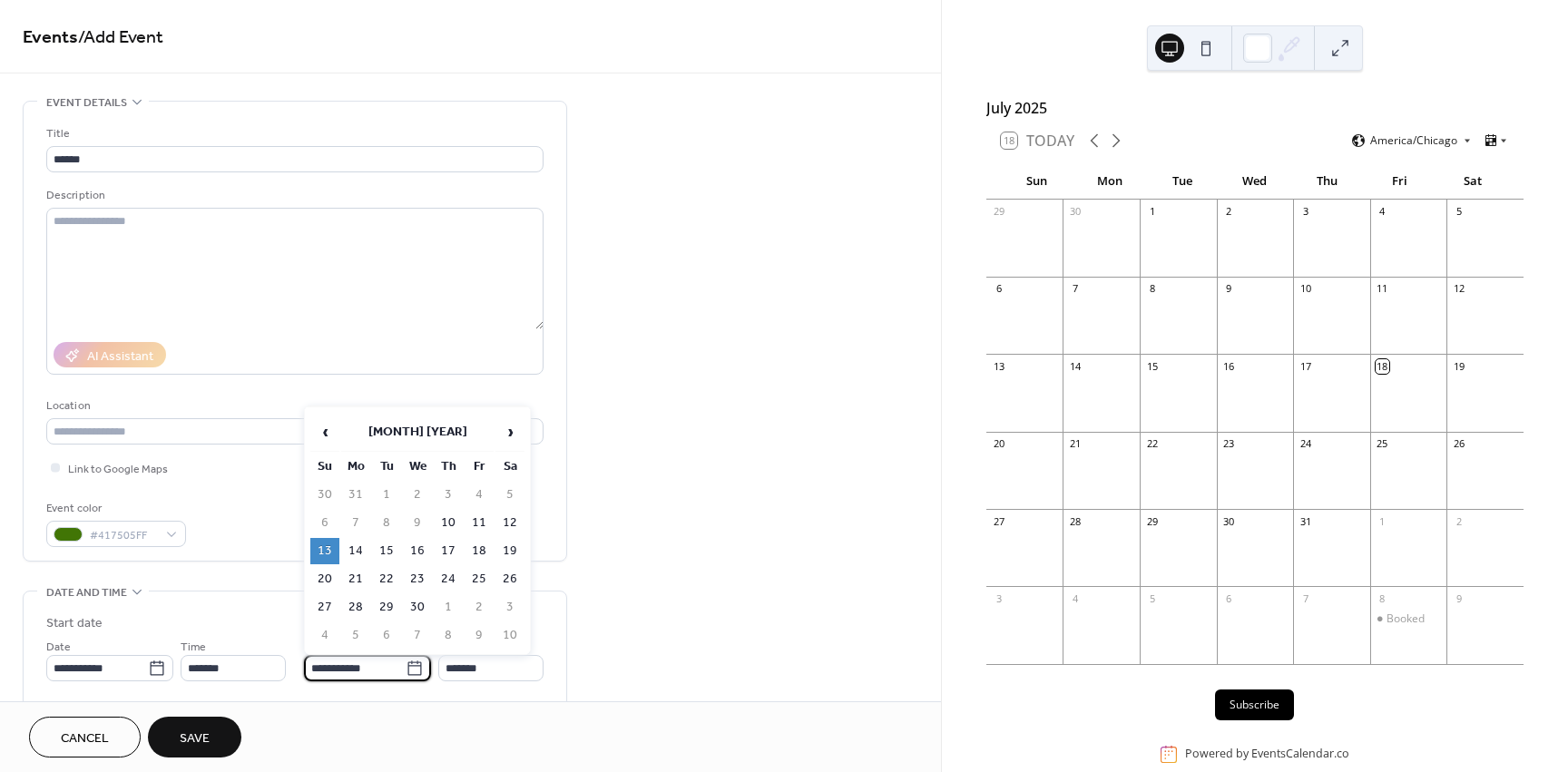 click 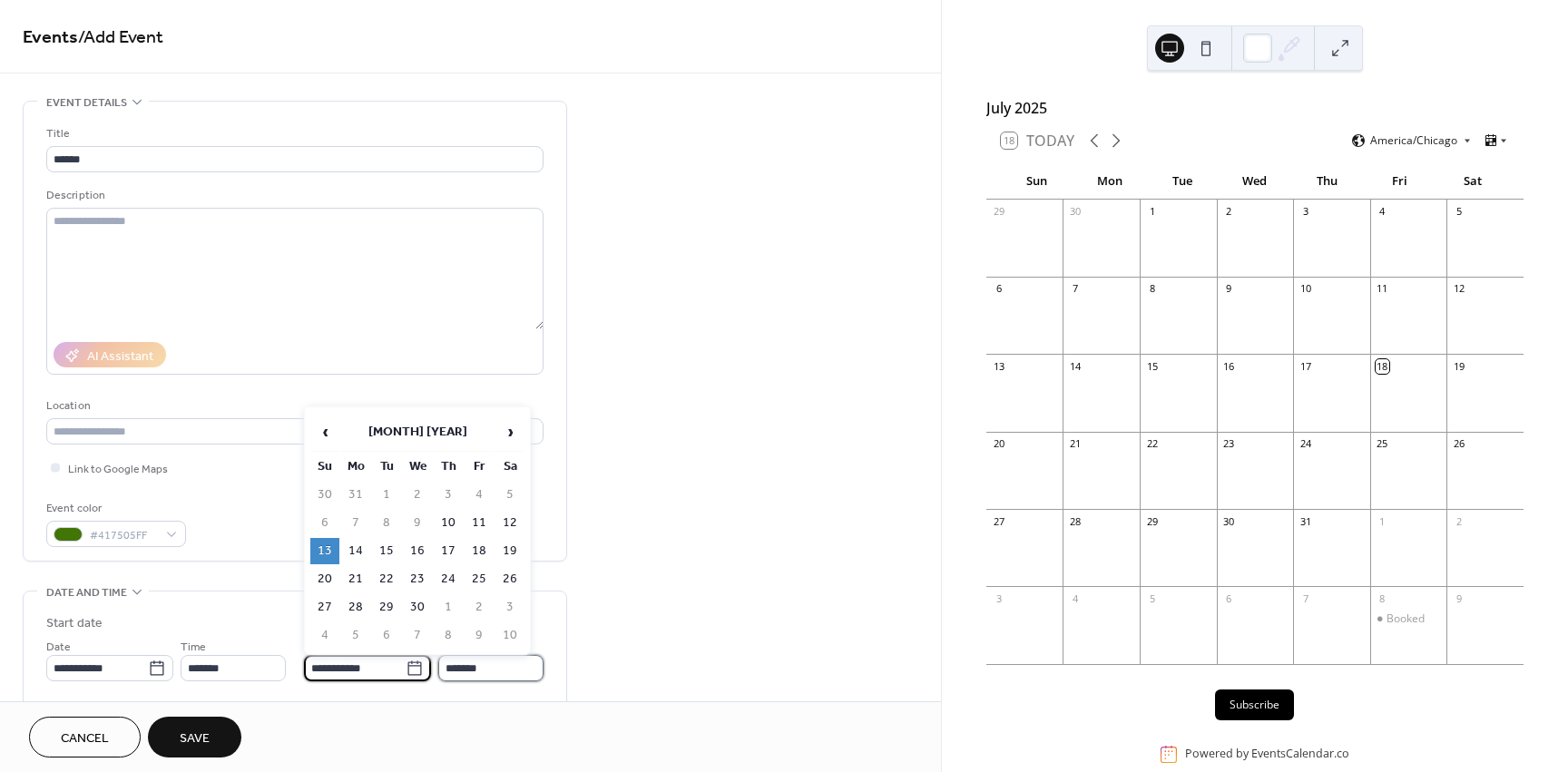 click on "*******" at bounding box center (491, 668) 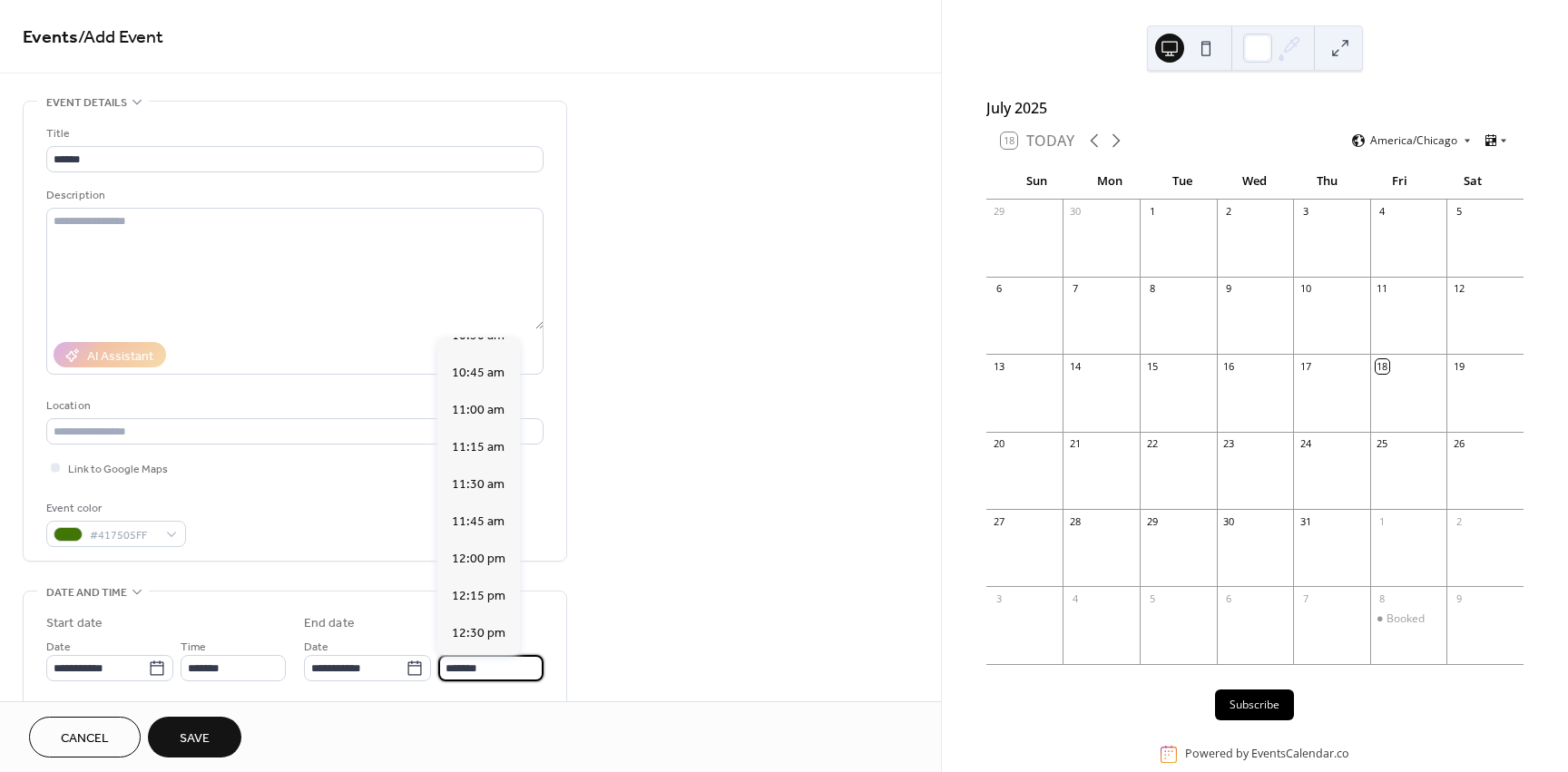 scroll, scrollTop: 1564, scrollLeft: 0, axis: vertical 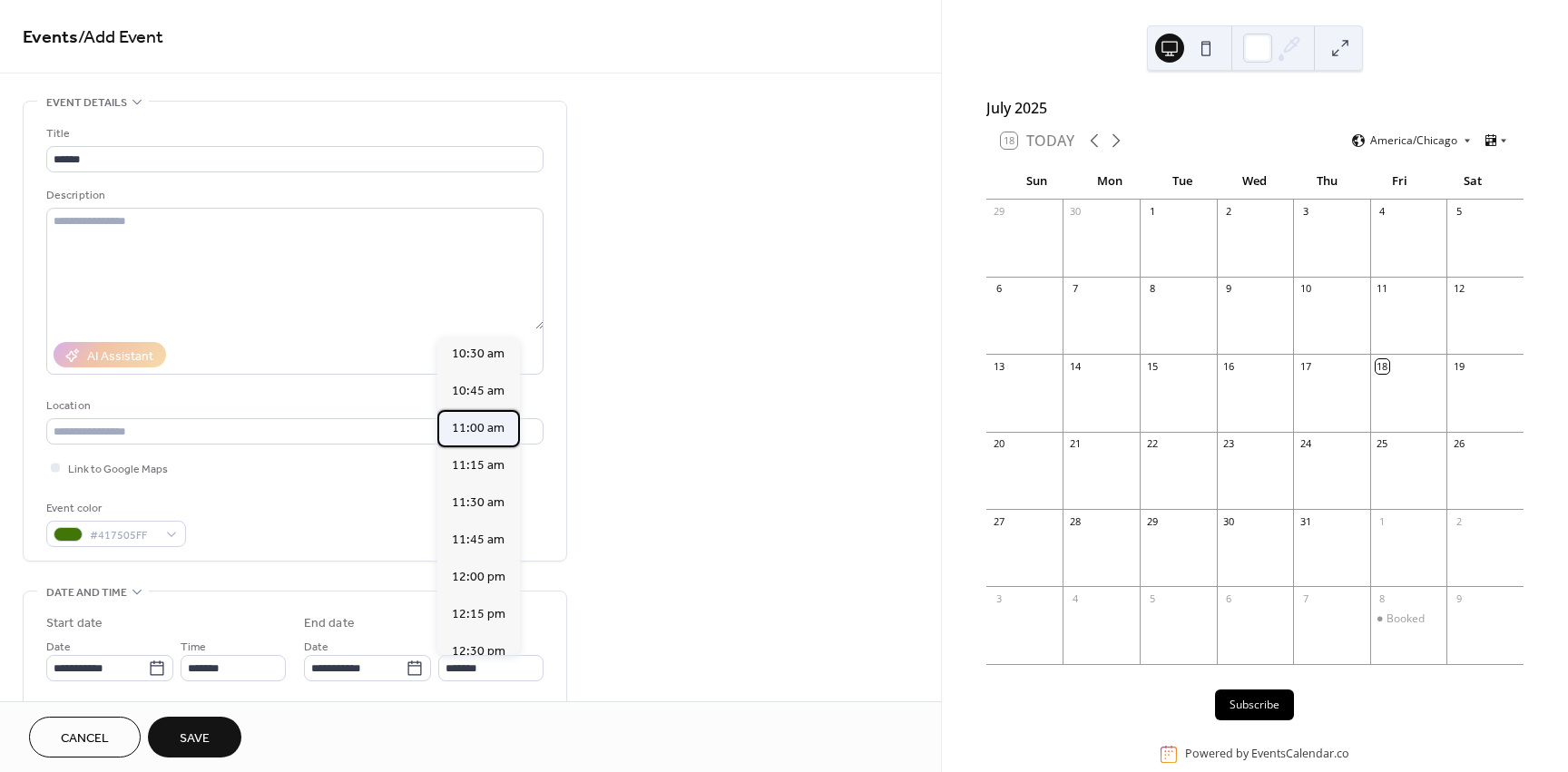 click on "11:00 am" at bounding box center [478, 428] 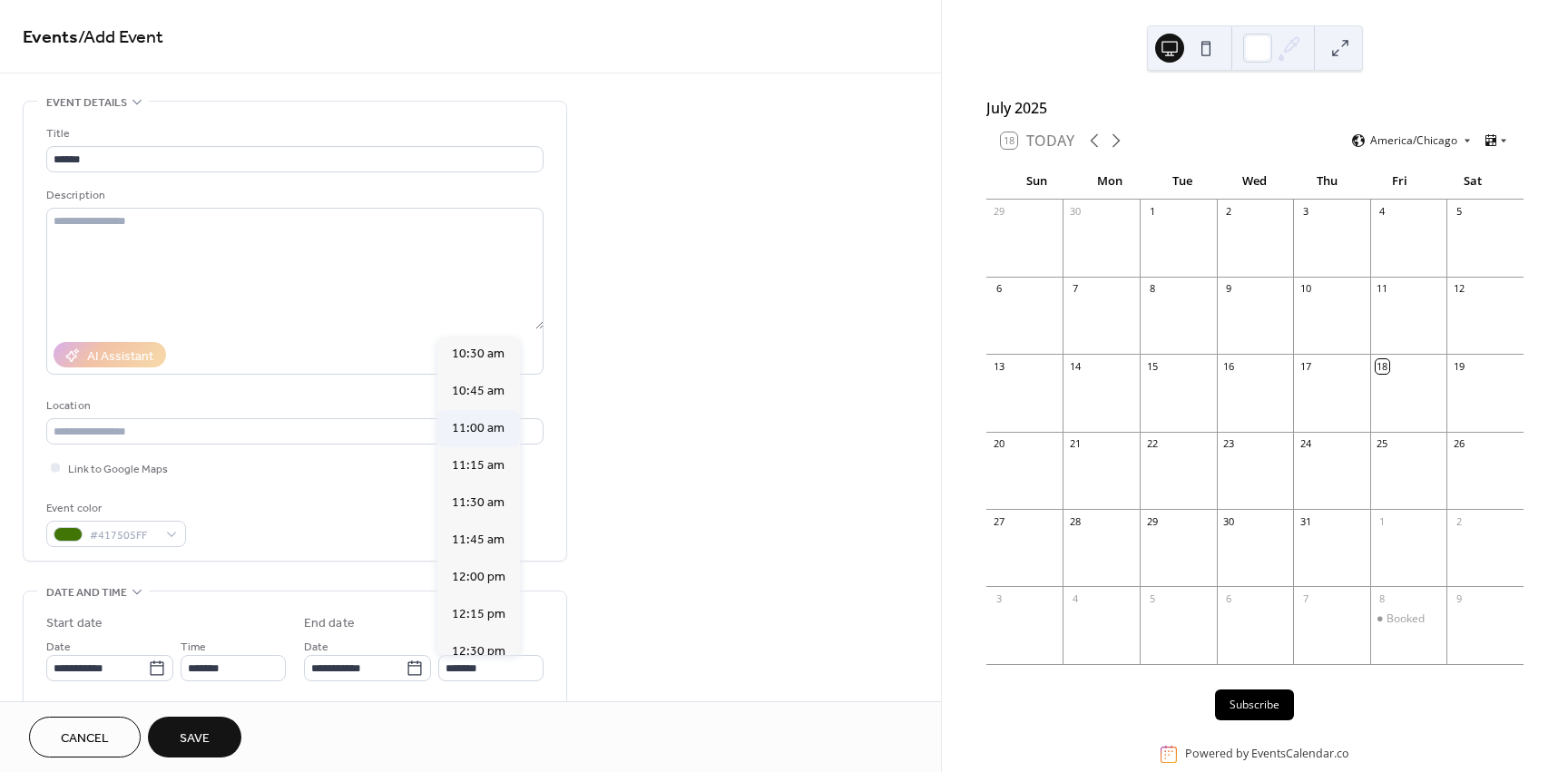 type on "********" 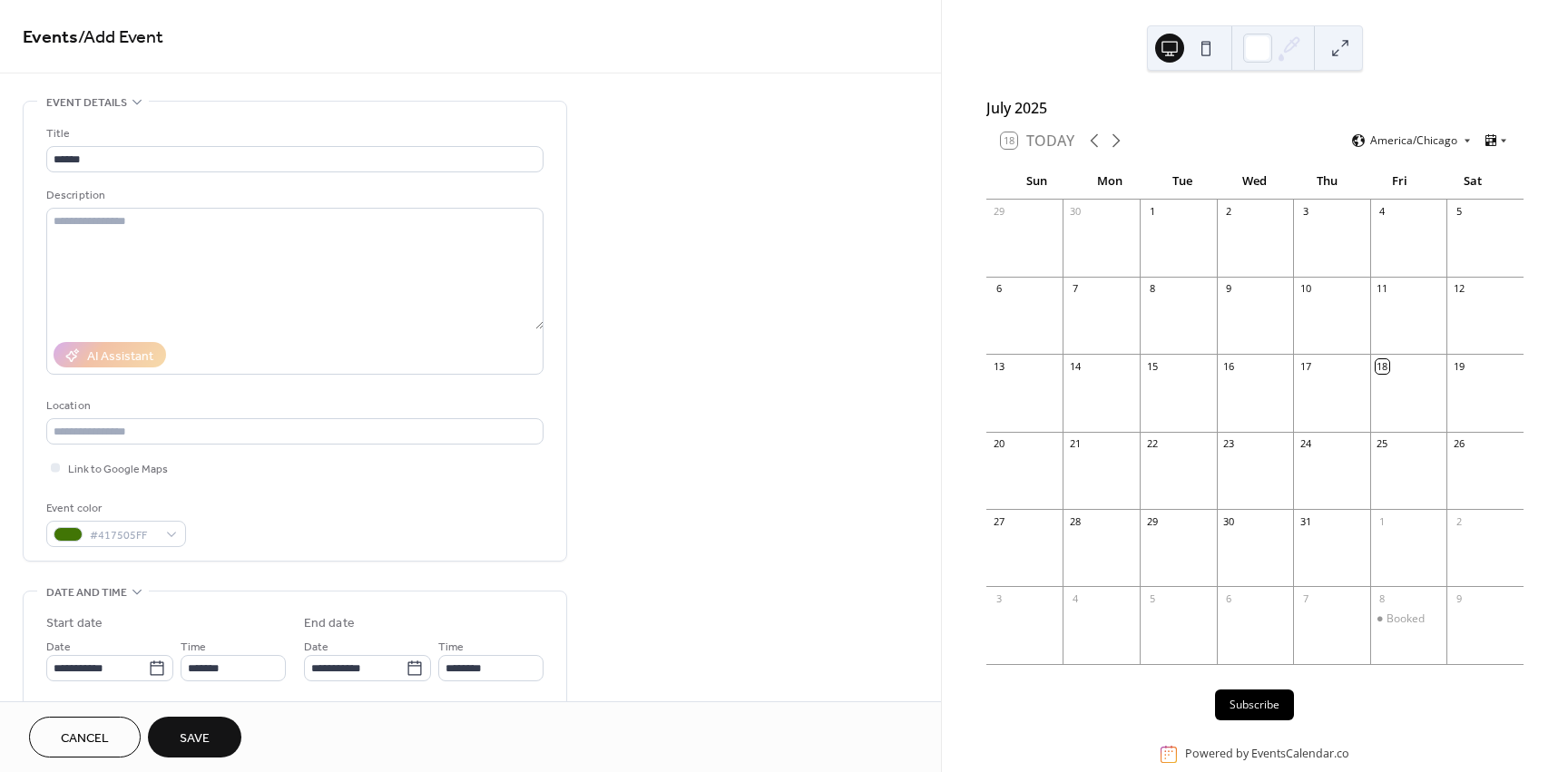 click on "Save" at bounding box center (194, 738) 